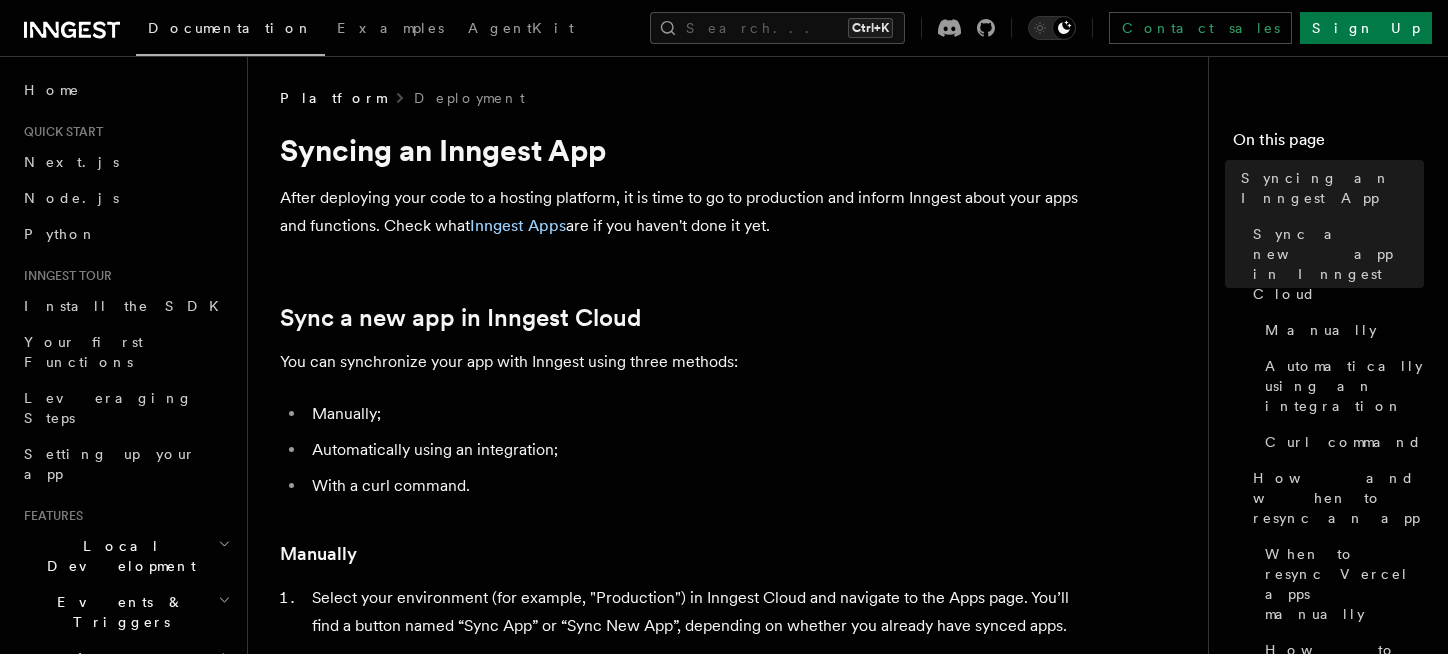 scroll, scrollTop: 0, scrollLeft: 0, axis: both 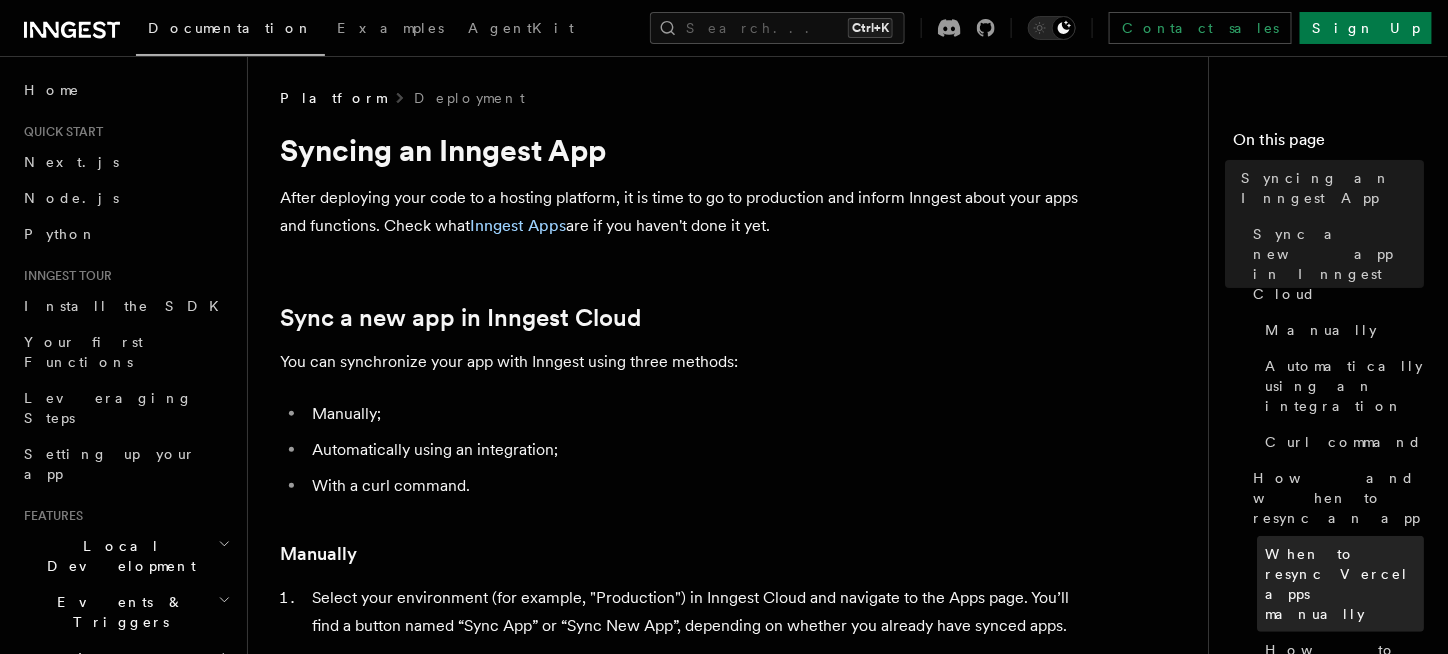 click on "When to resync Vercel apps manually" at bounding box center [1344, 584] 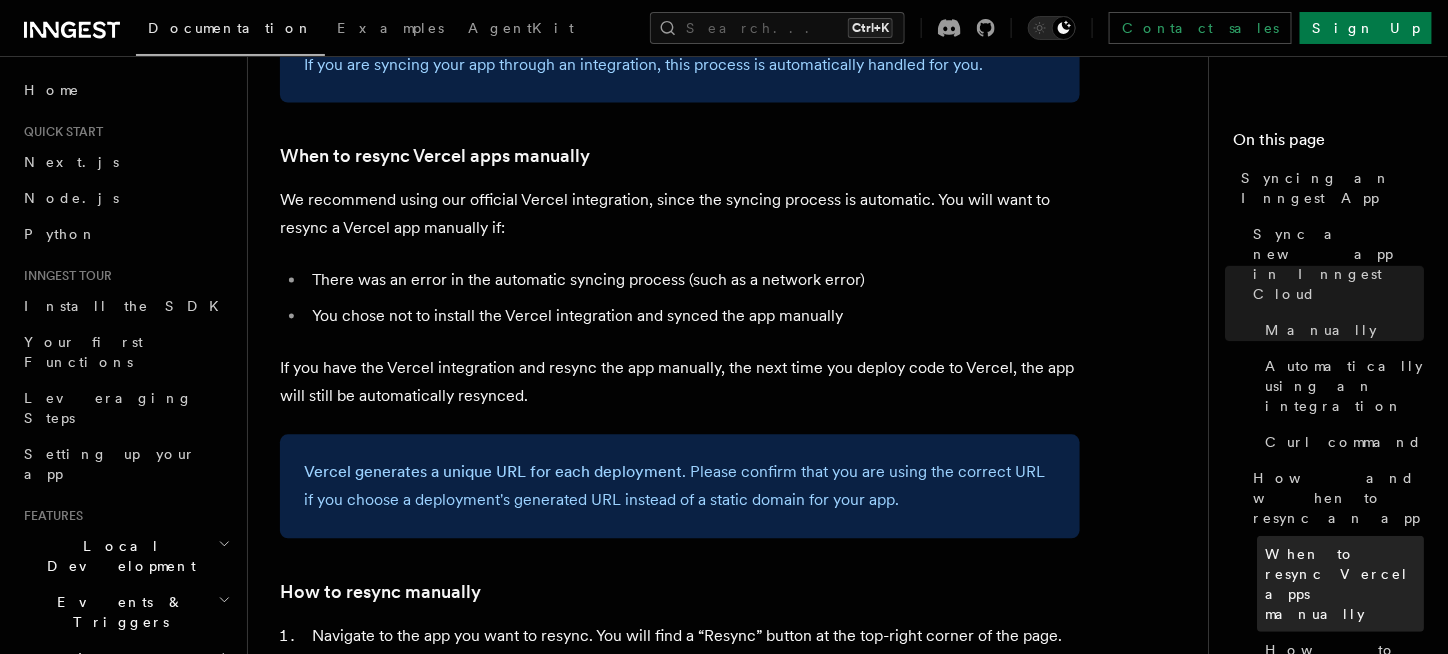 scroll, scrollTop: 3699, scrollLeft: 0, axis: vertical 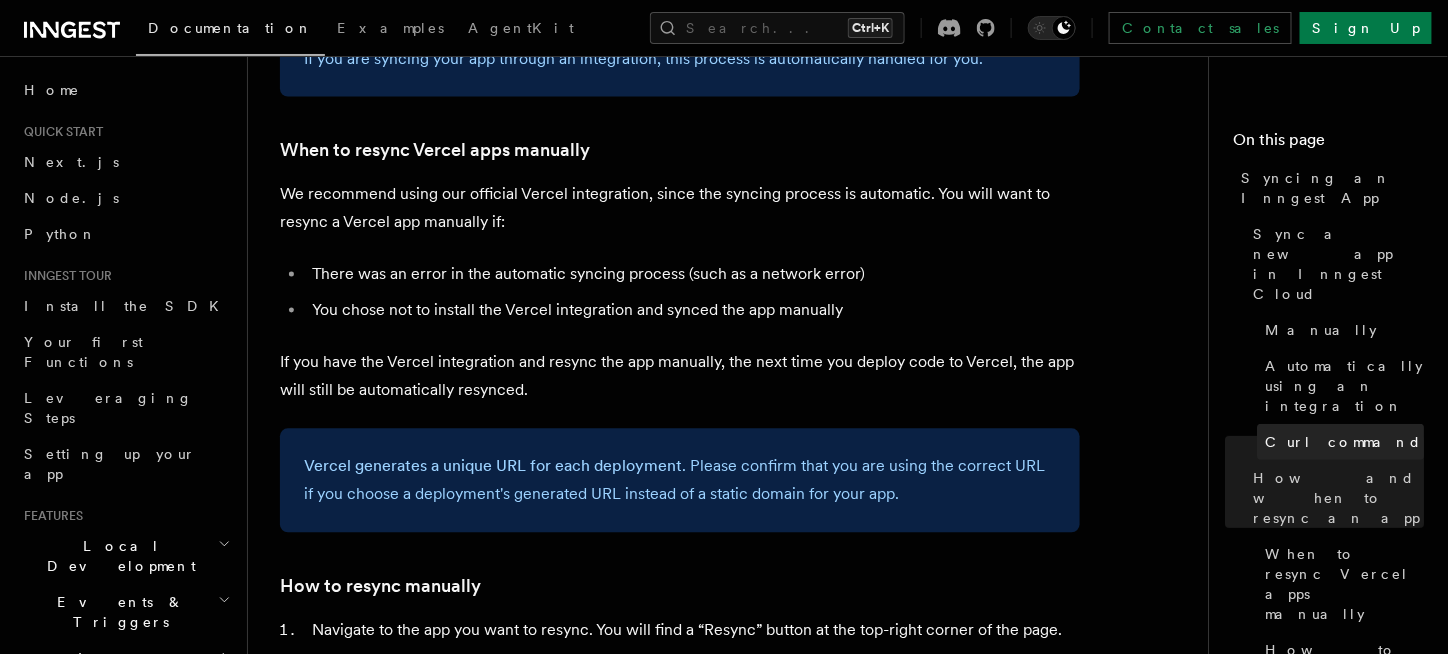 click on "Curl command" at bounding box center (1340, 442) 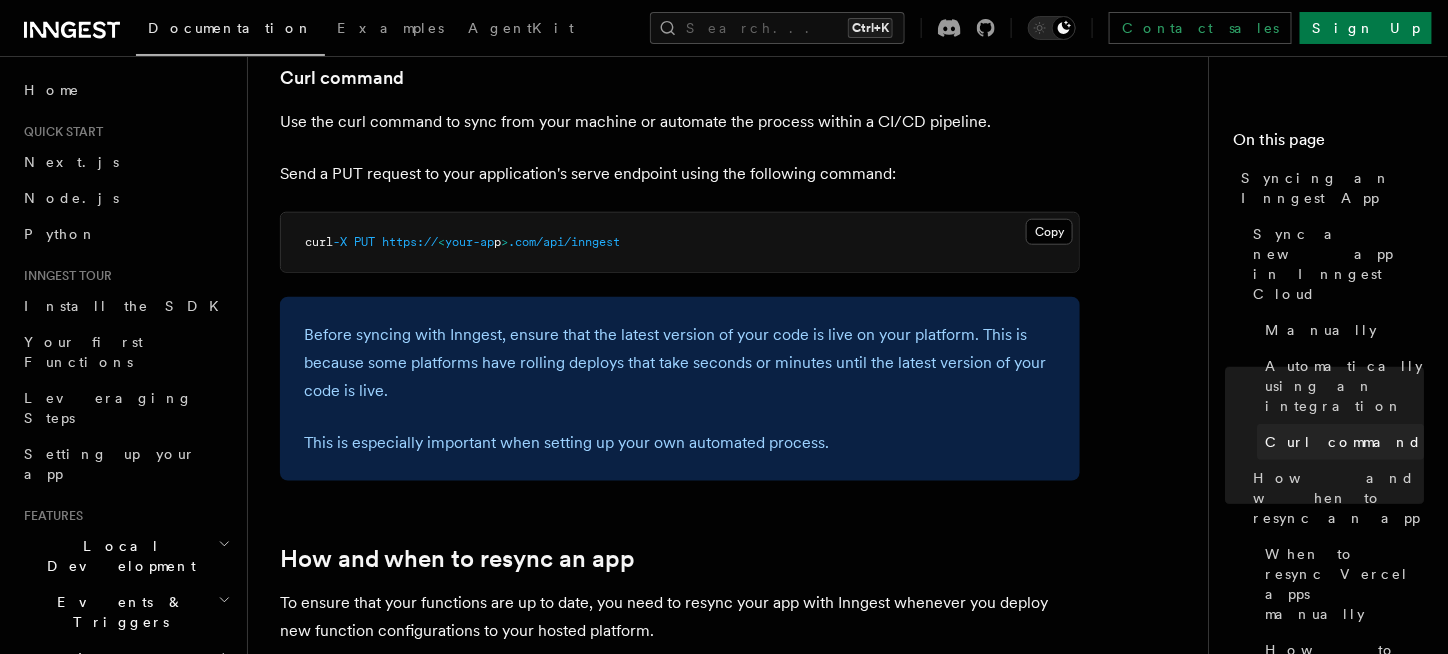 scroll, scrollTop: 2978, scrollLeft: 0, axis: vertical 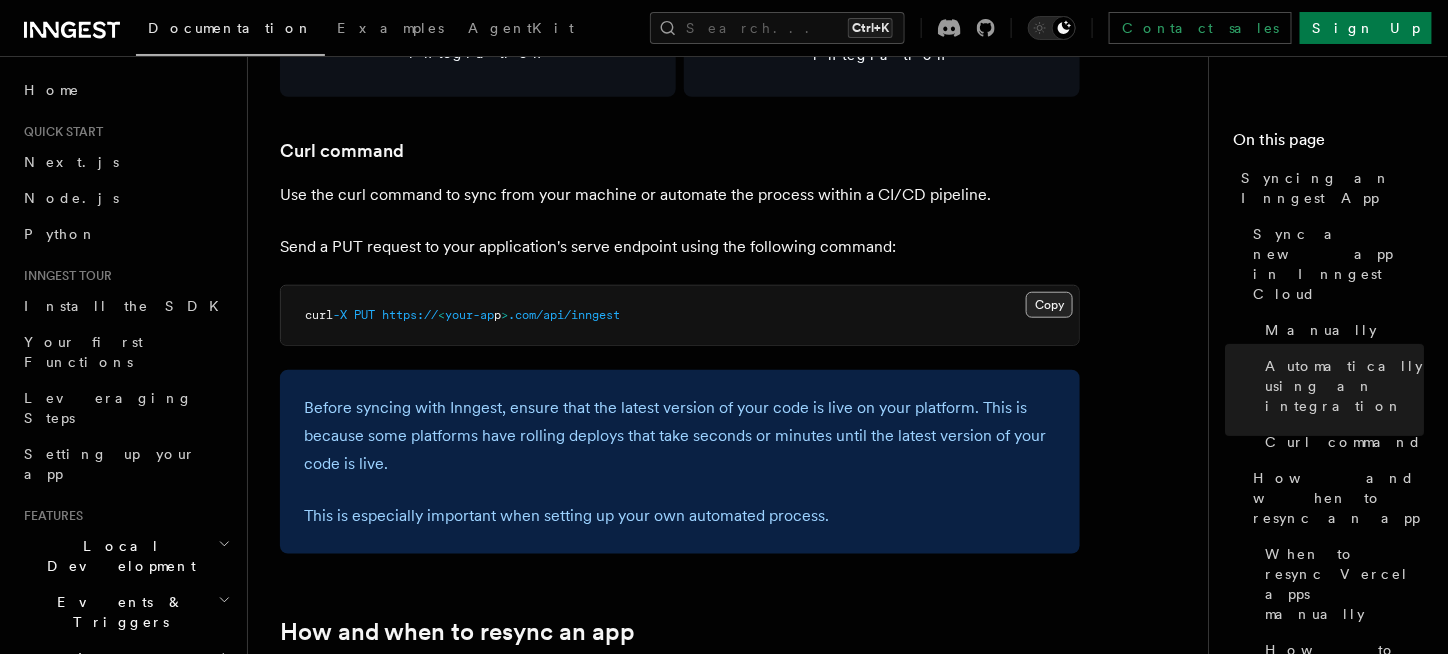 click on "Copy Copied" at bounding box center (1049, 305) 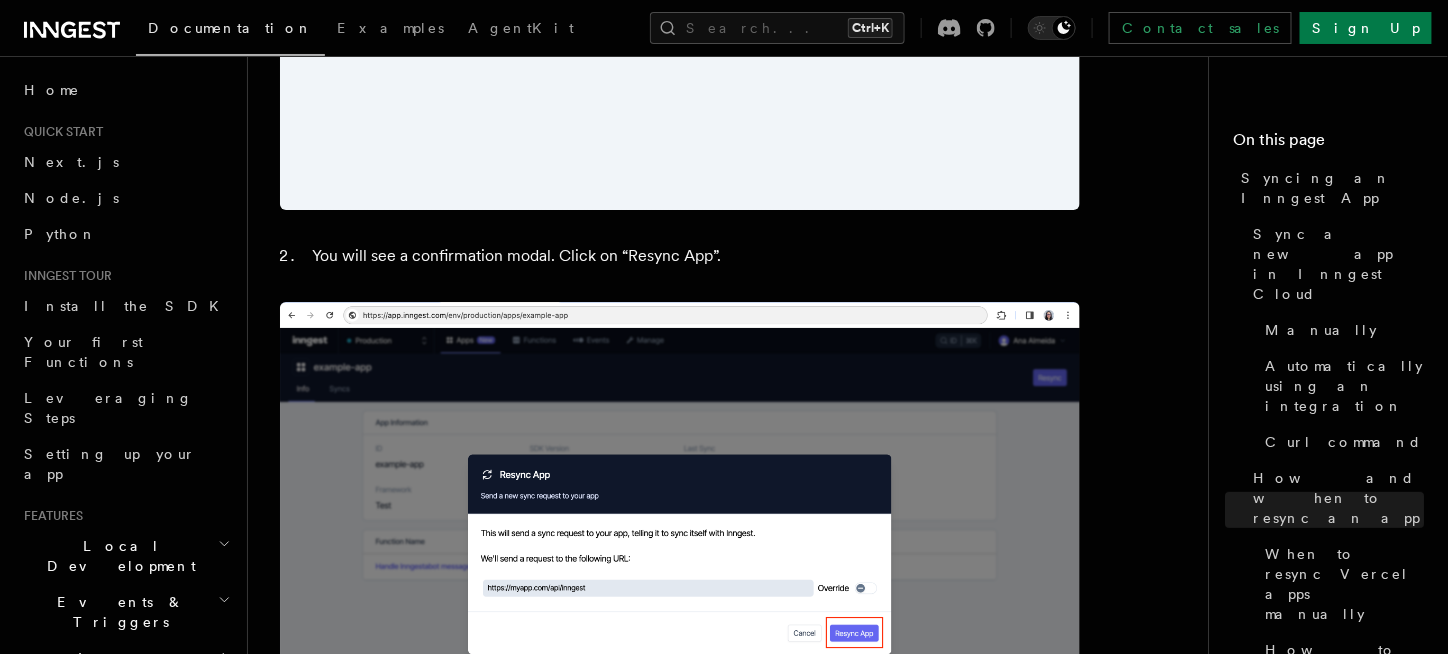 scroll, scrollTop: 4978, scrollLeft: 0, axis: vertical 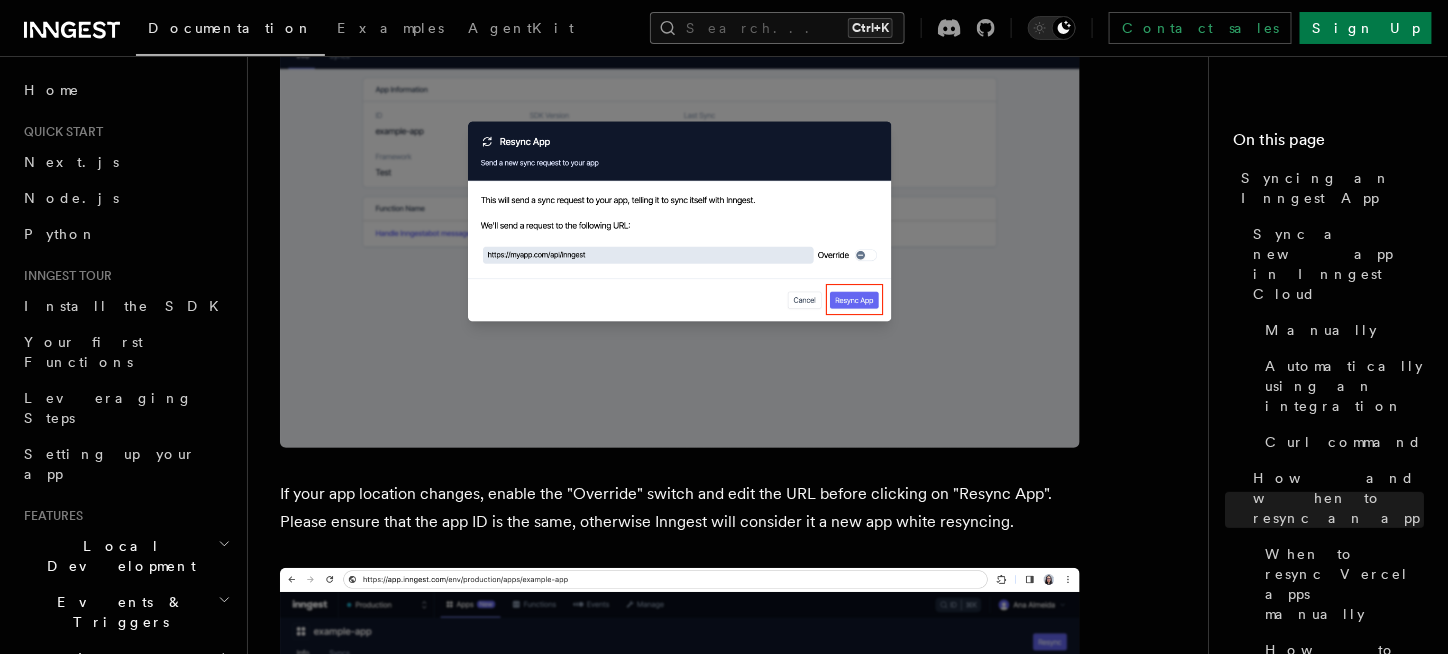 click on "Search... Ctrl+K" at bounding box center [777, 28] 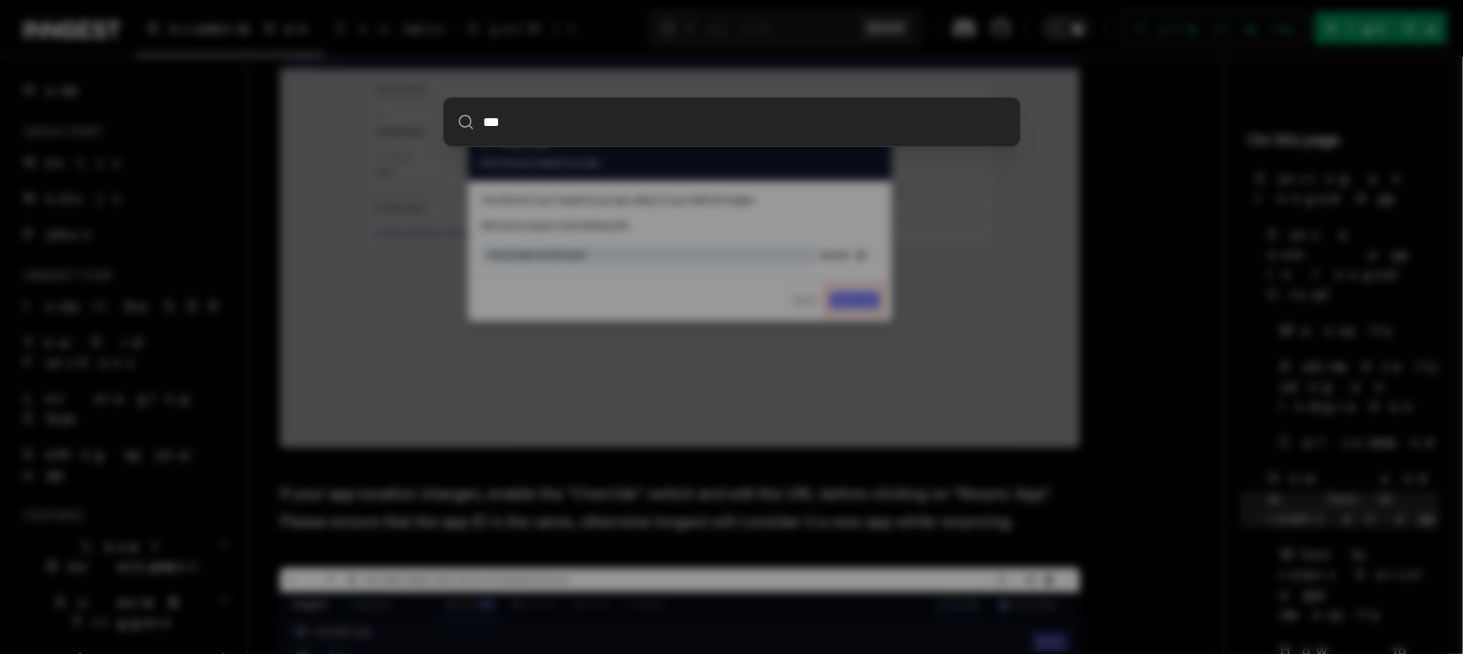 type on "****" 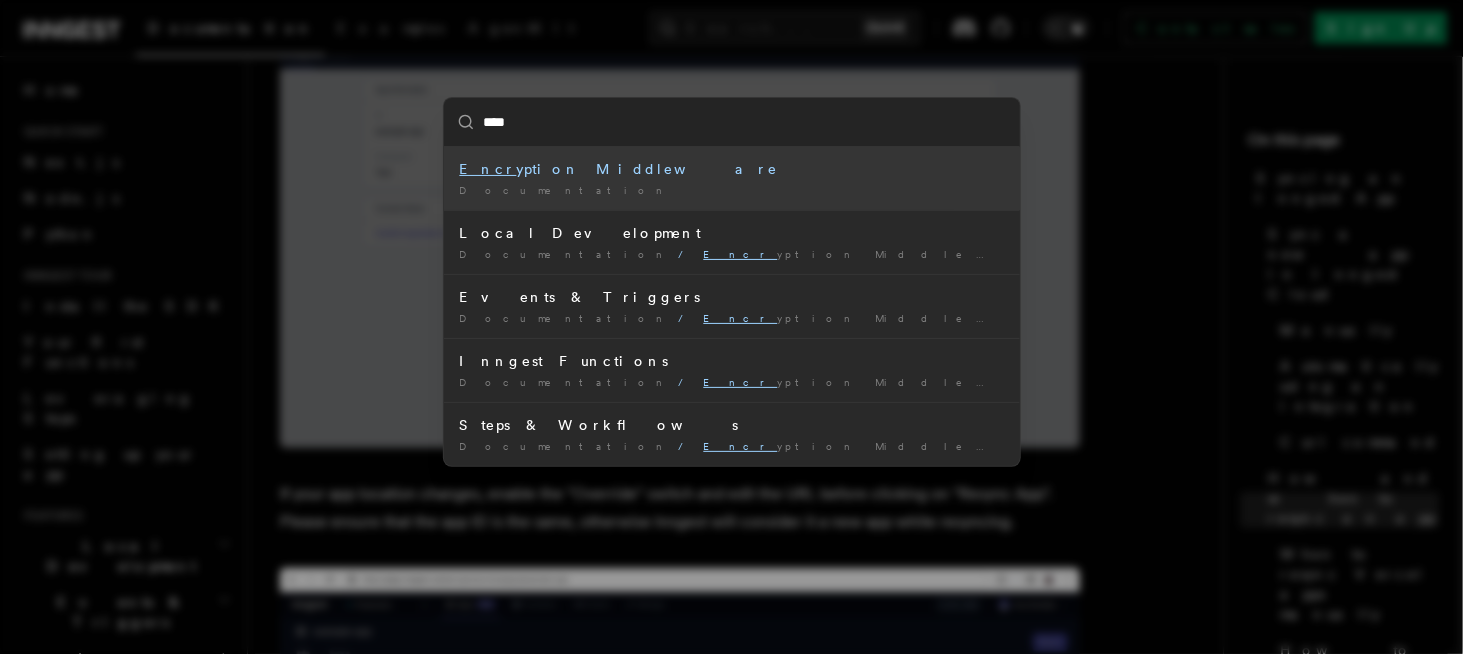 click on "Documentation /" at bounding box center [732, 190] 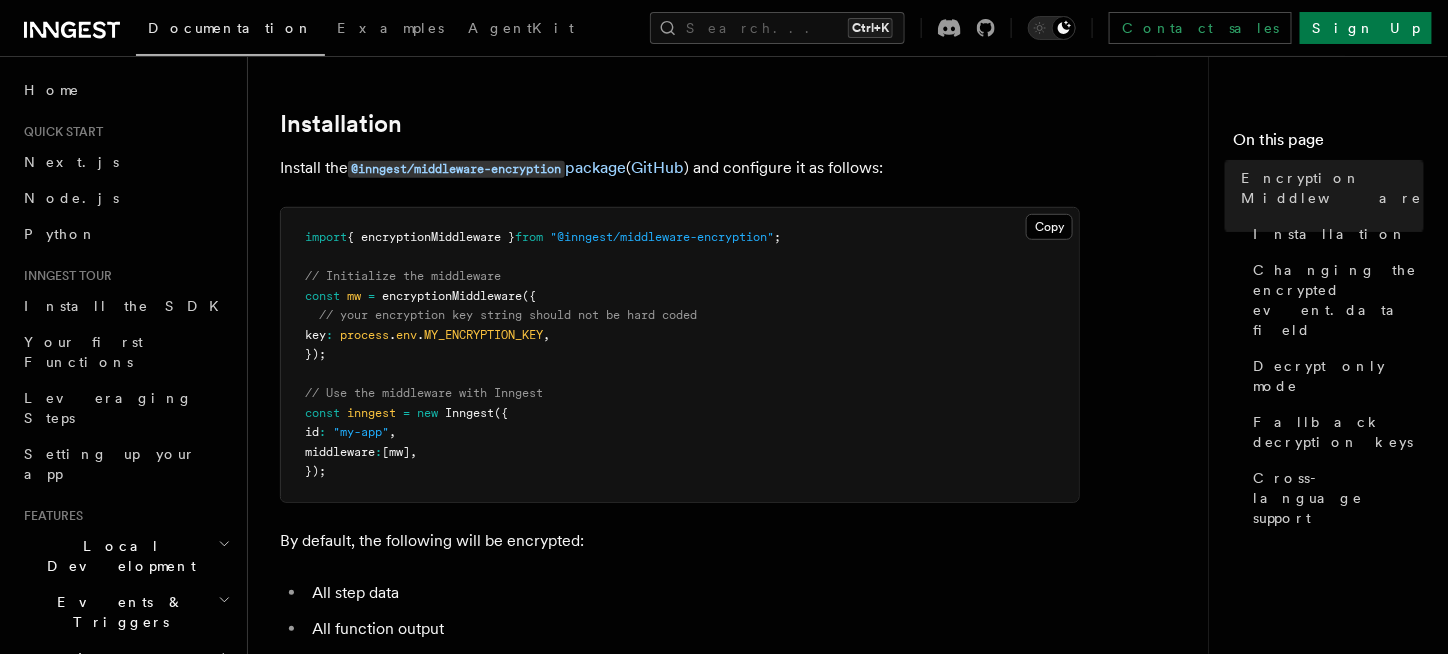scroll, scrollTop: 333, scrollLeft: 0, axis: vertical 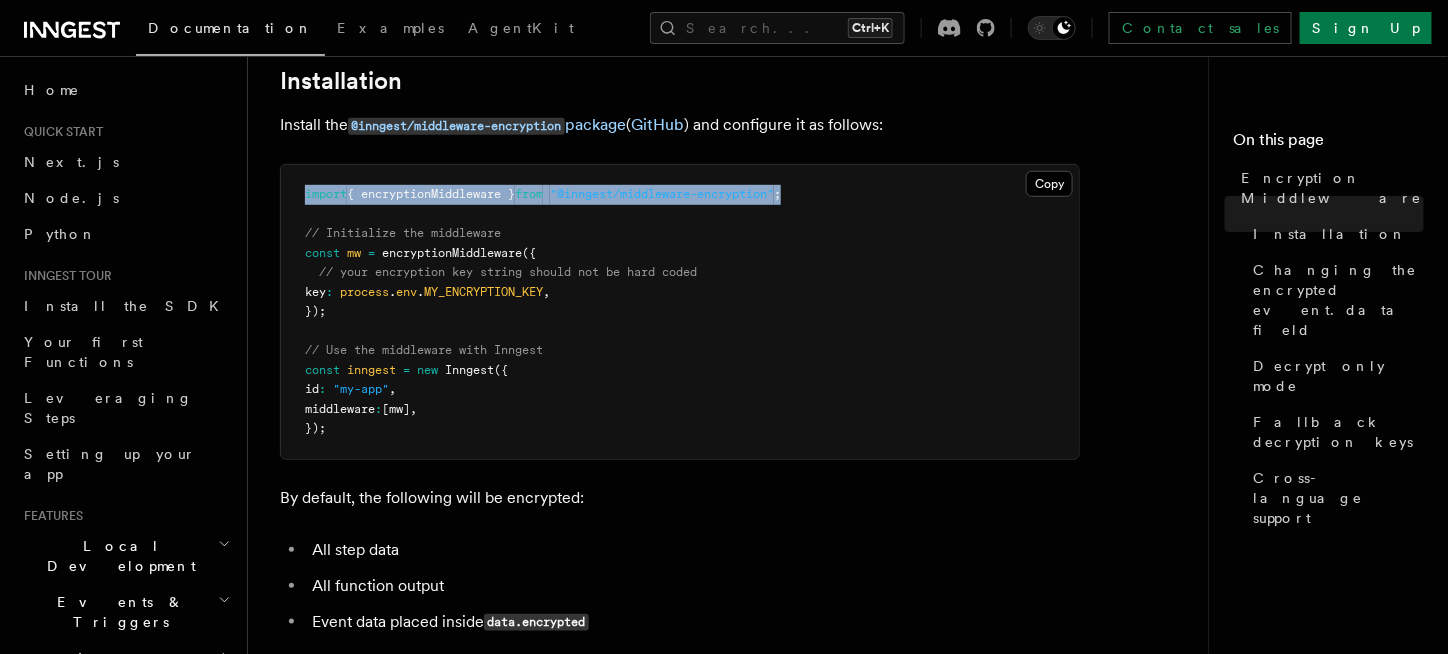 drag, startPoint x: 821, startPoint y: 173, endPoint x: 296, endPoint y: 155, distance: 525.3085 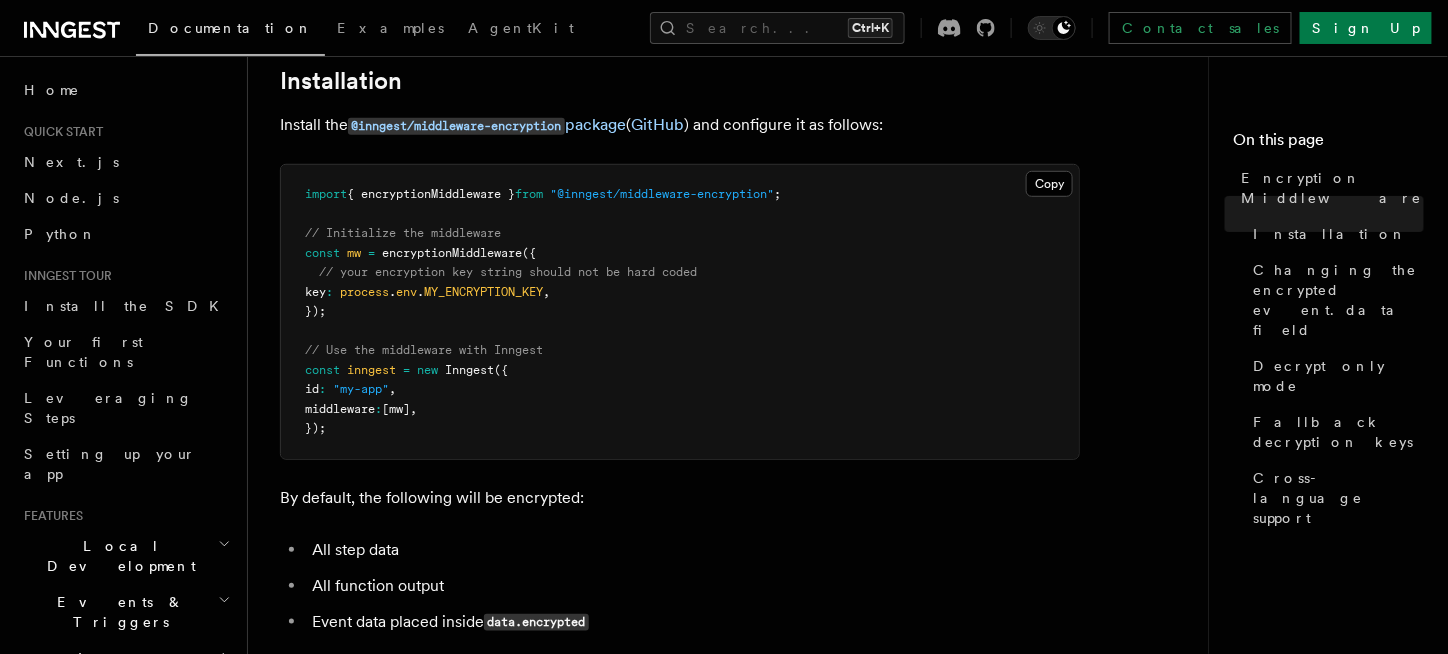 click on "// your encryption key string should not be hard coded" at bounding box center [508, 272] 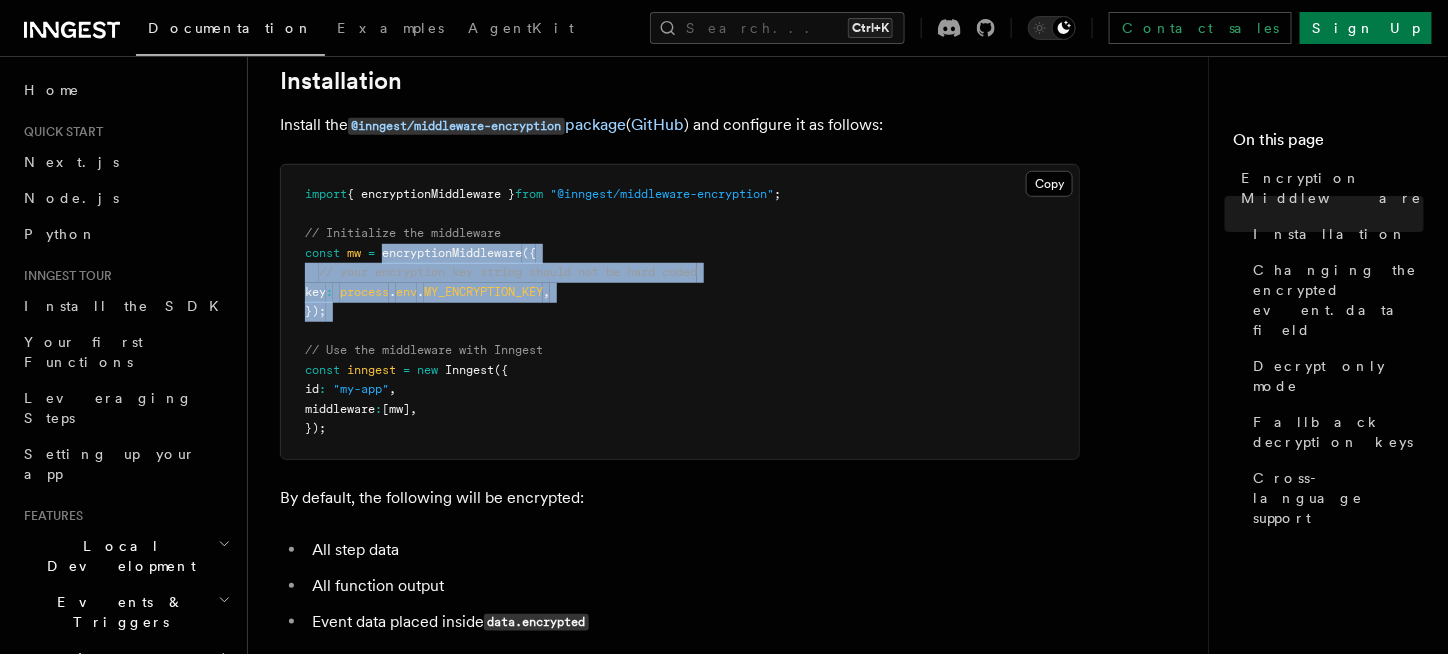 drag, startPoint x: 386, startPoint y: 224, endPoint x: 432, endPoint y: 293, distance: 82.92768 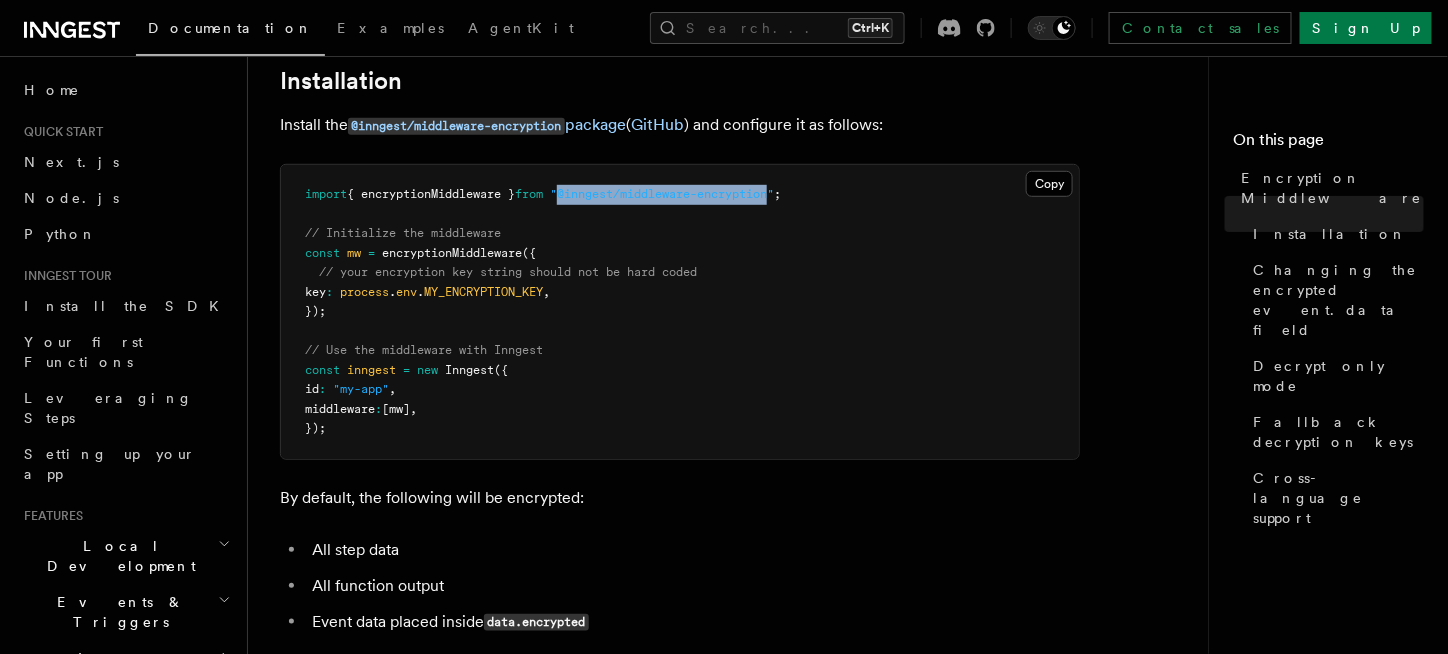 drag, startPoint x: 580, startPoint y: 160, endPoint x: 793, endPoint y: 156, distance: 213.03755 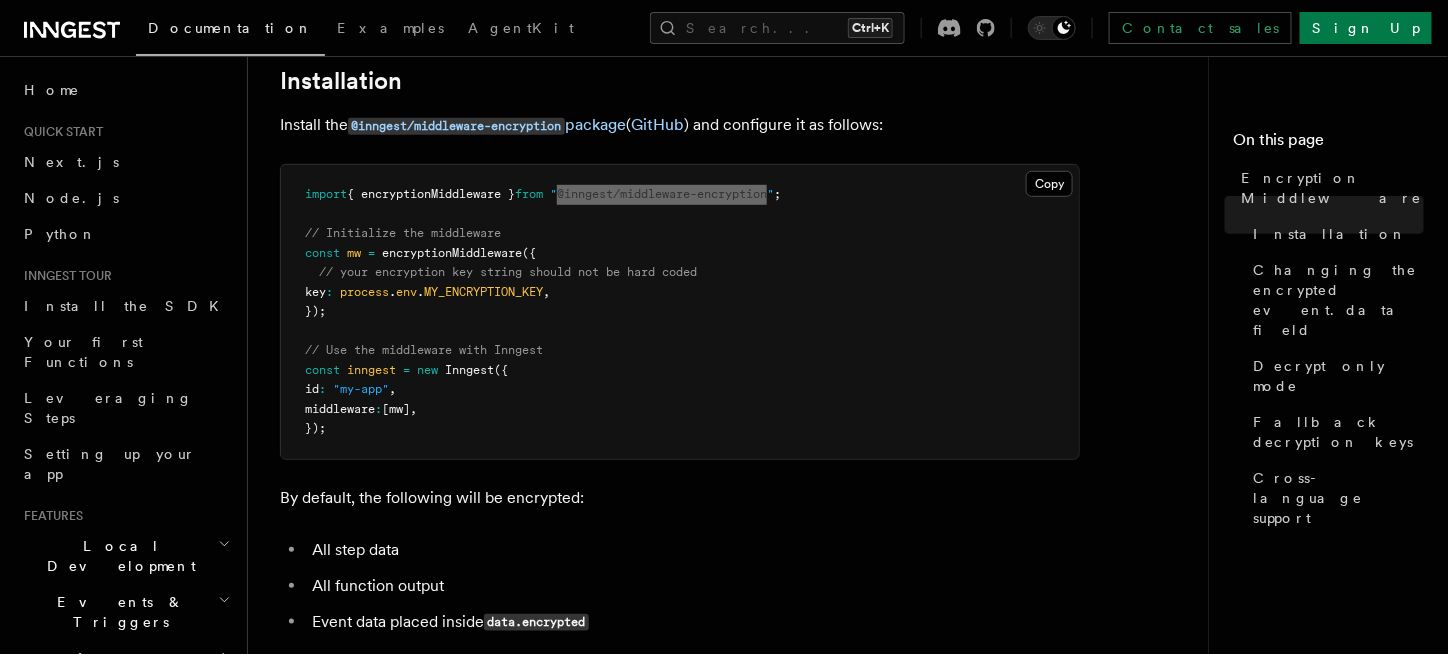 scroll, scrollTop: 666, scrollLeft: 0, axis: vertical 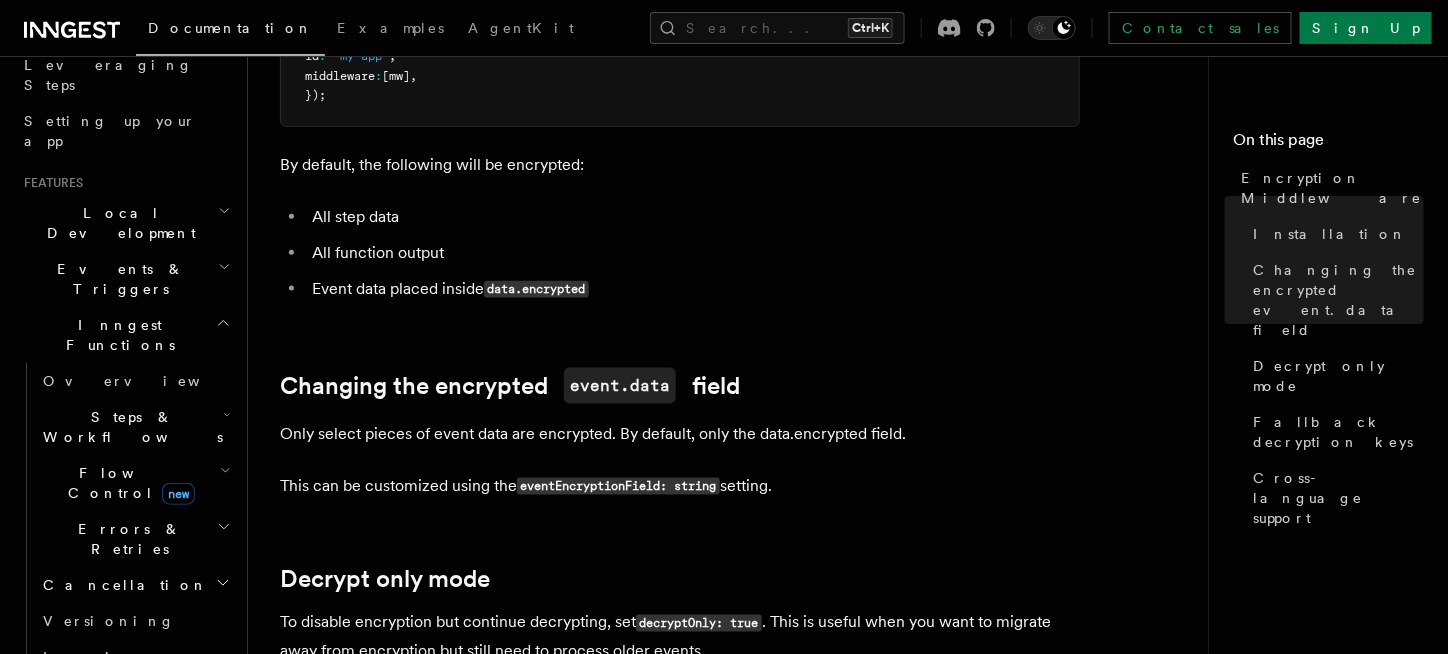 click on "Events & Triggers" at bounding box center (125, 279) 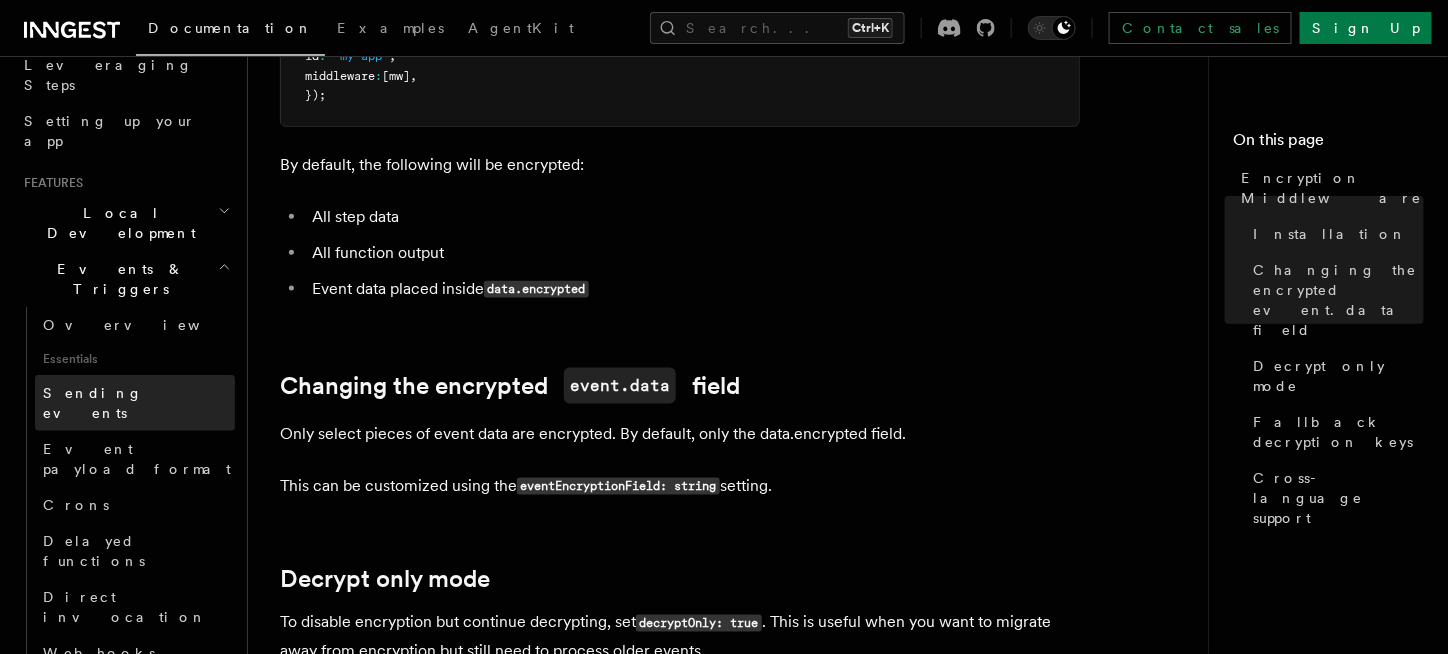 click on "Sending events" at bounding box center [93, 403] 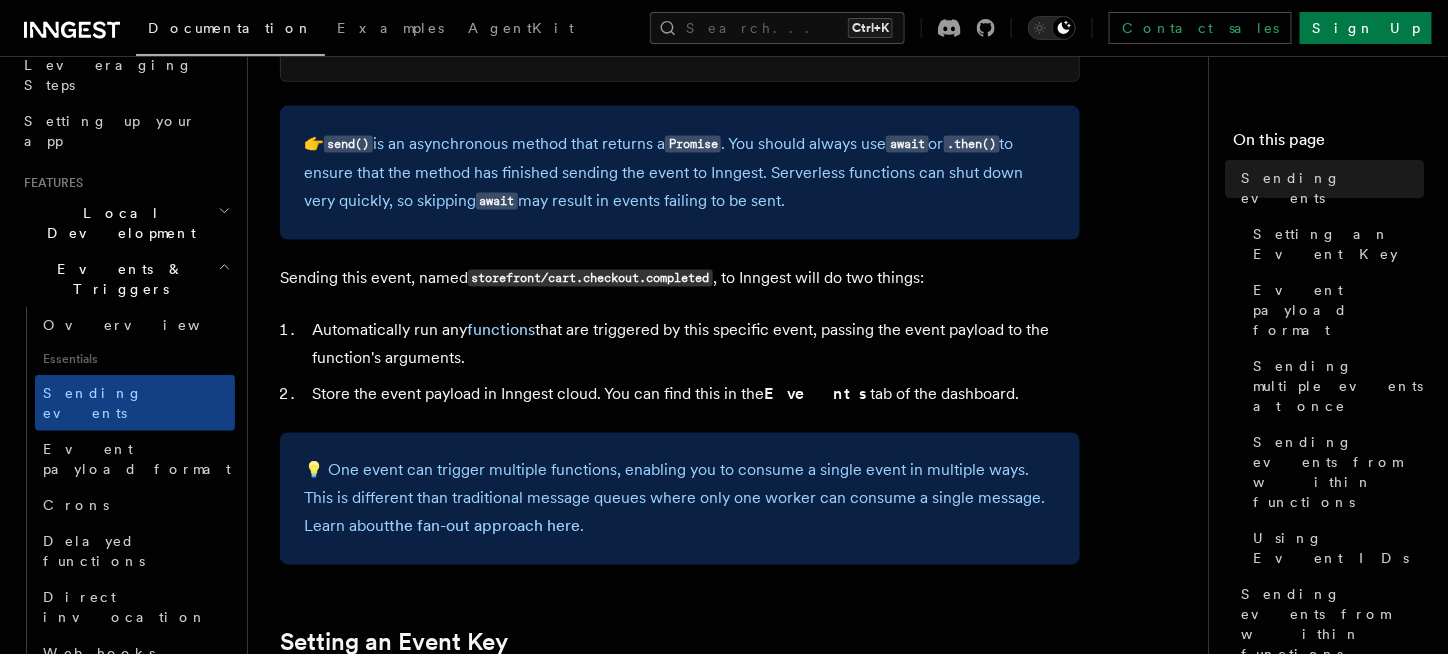 scroll, scrollTop: 1000, scrollLeft: 0, axis: vertical 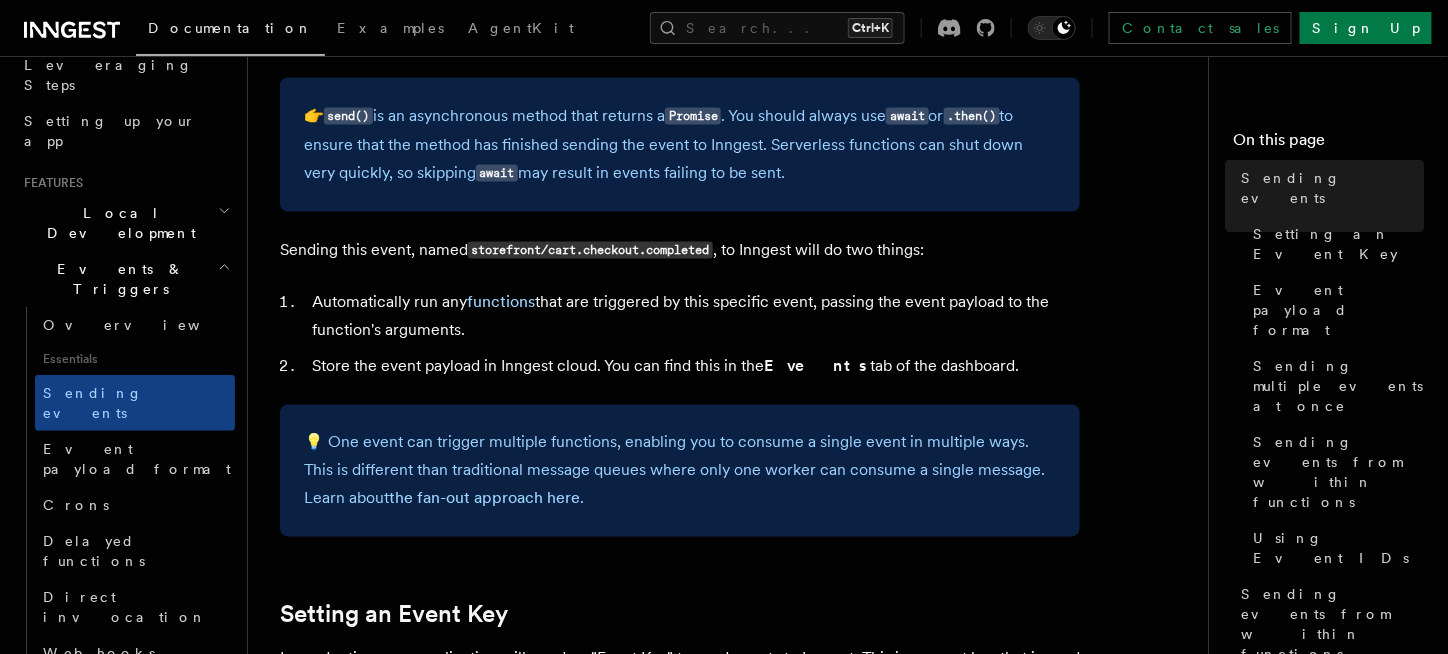 click on "Automatically run any  functions  that are triggered by this specific event, passing the event payload to the function's arguments.
Store the event payload in Inngest cloud. You can find this in the  Events  tab of the dashboard." at bounding box center [680, 335] 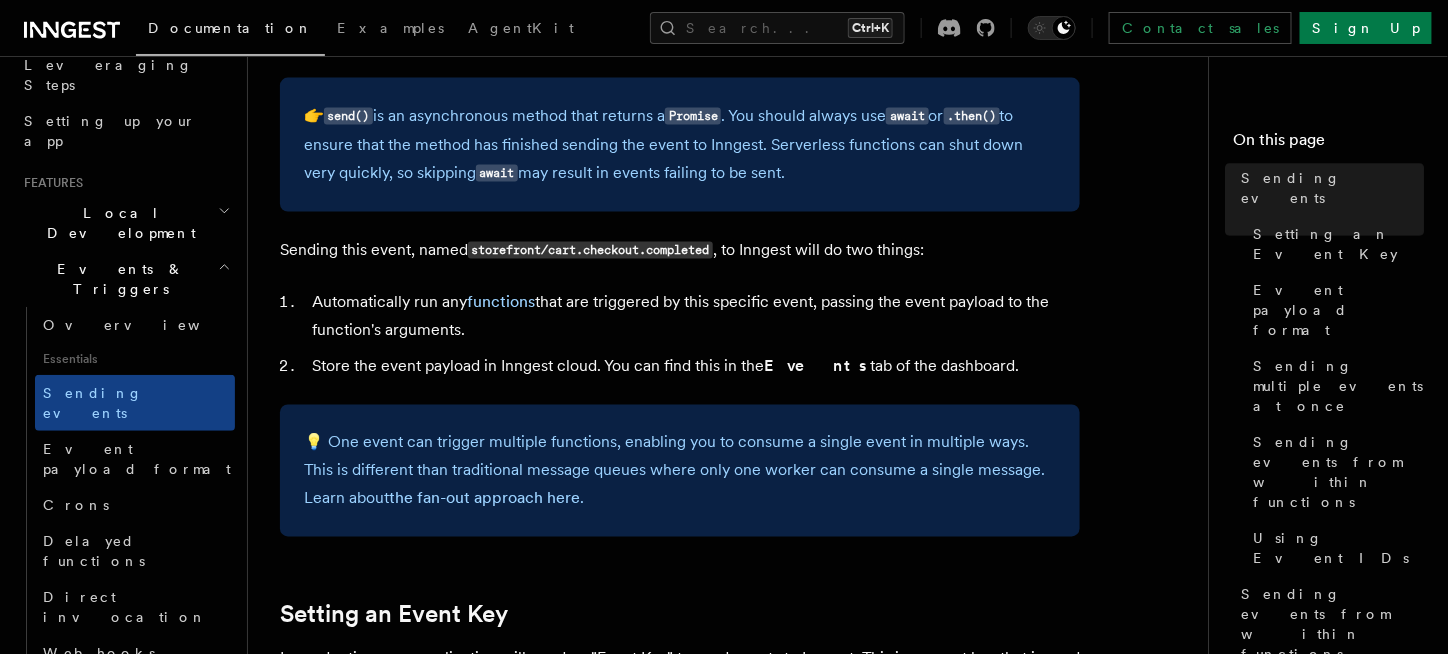 scroll, scrollTop: 5293, scrollLeft: 0, axis: vertical 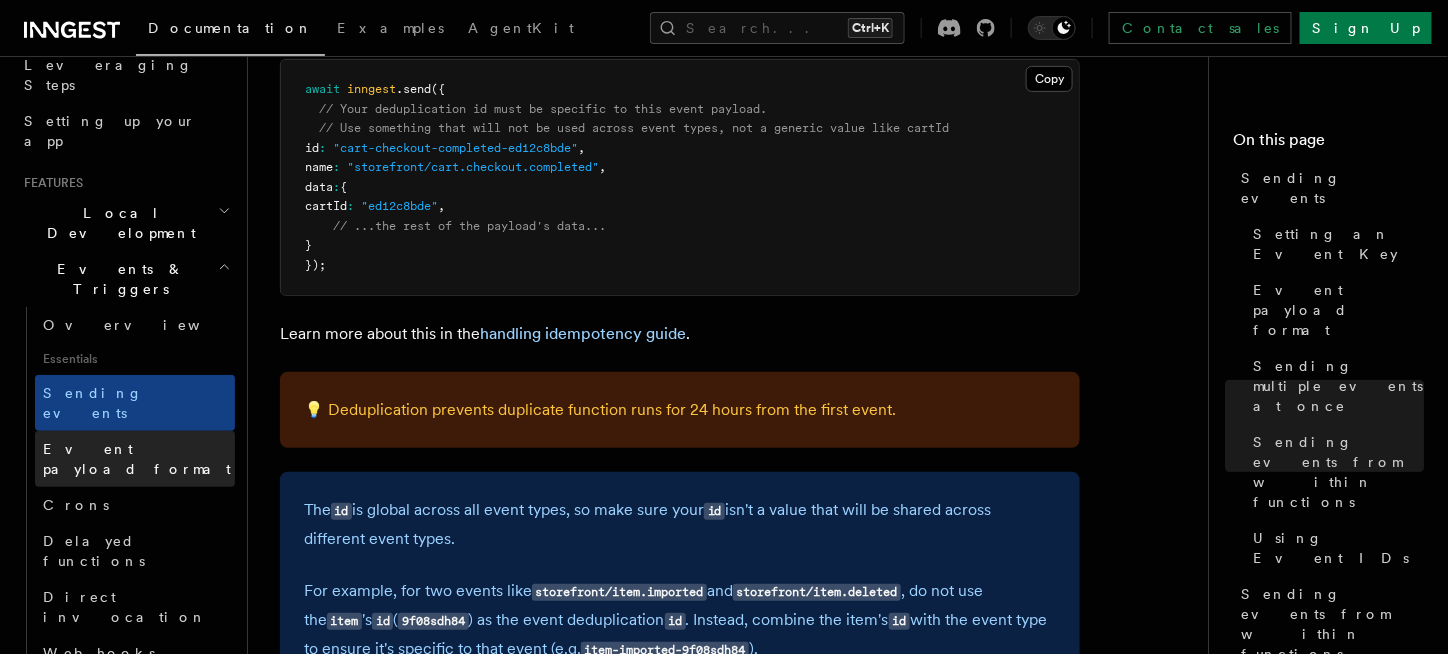 click on "Event payload format" at bounding box center [137, 459] 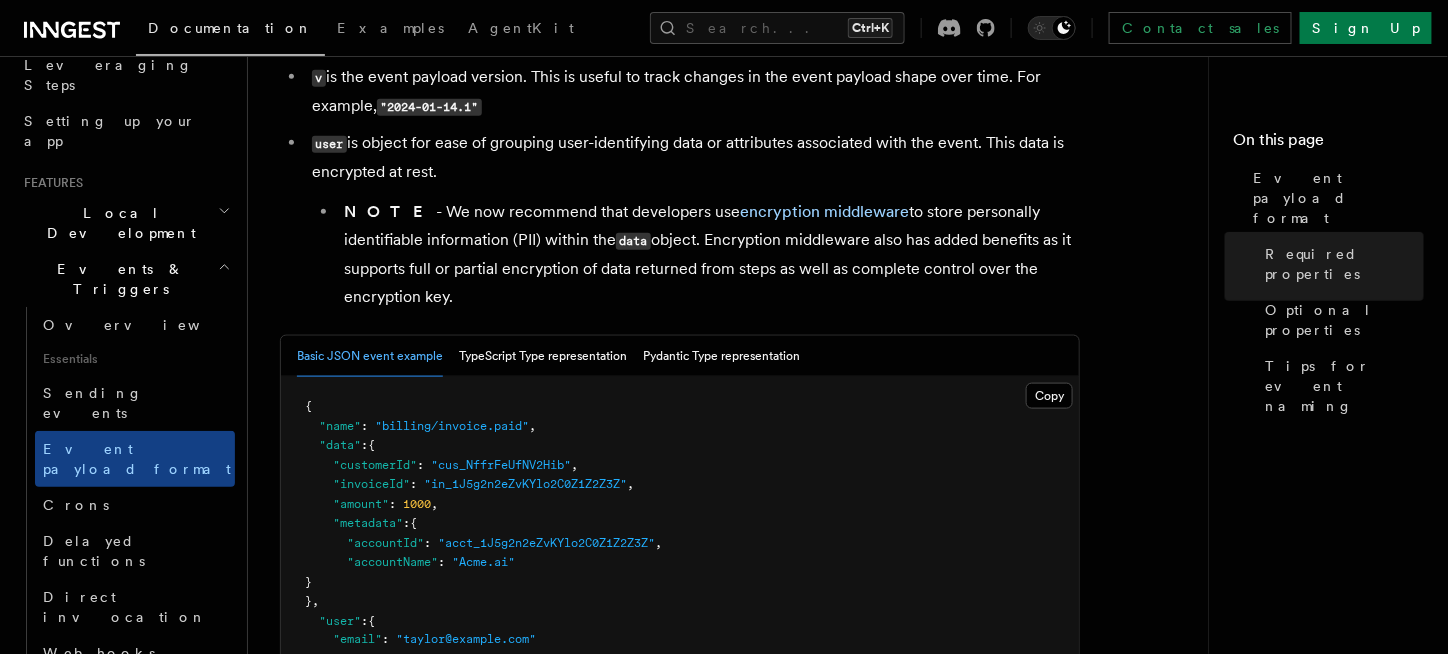 scroll, scrollTop: 585, scrollLeft: 0, axis: vertical 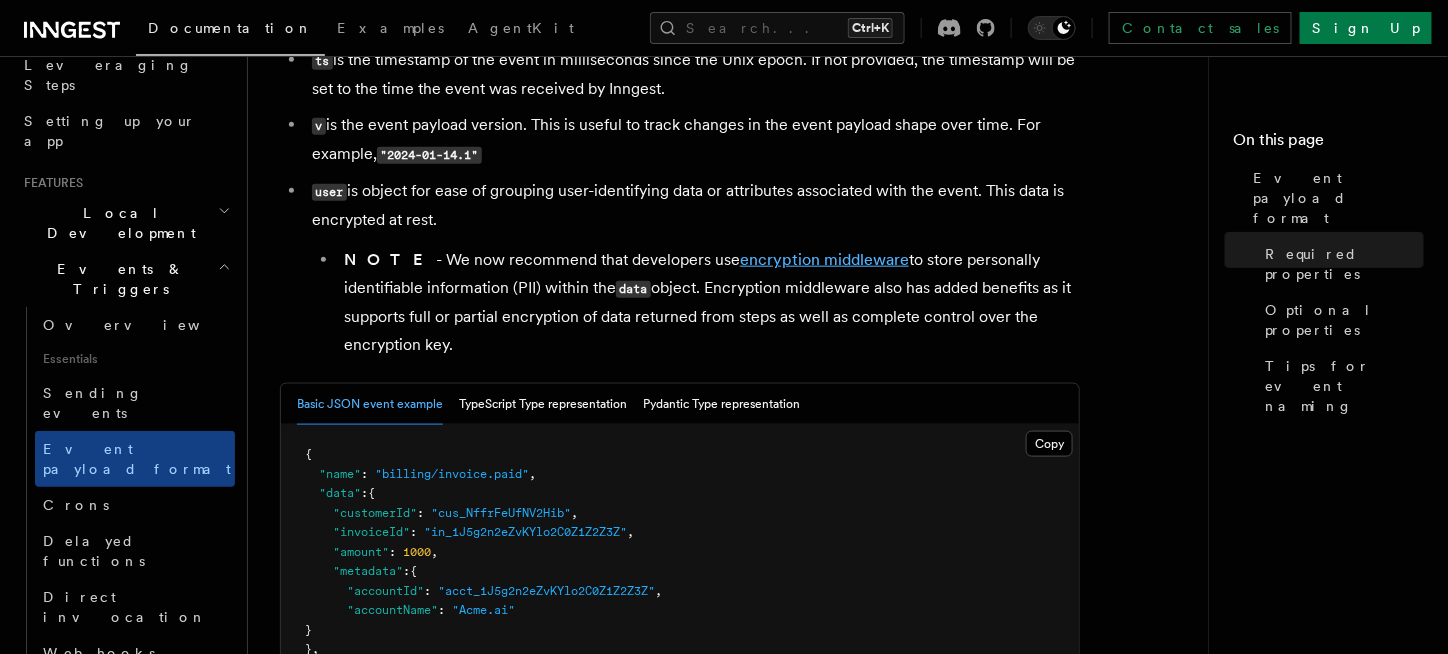 click on "encryption middleware" at bounding box center (824, 259) 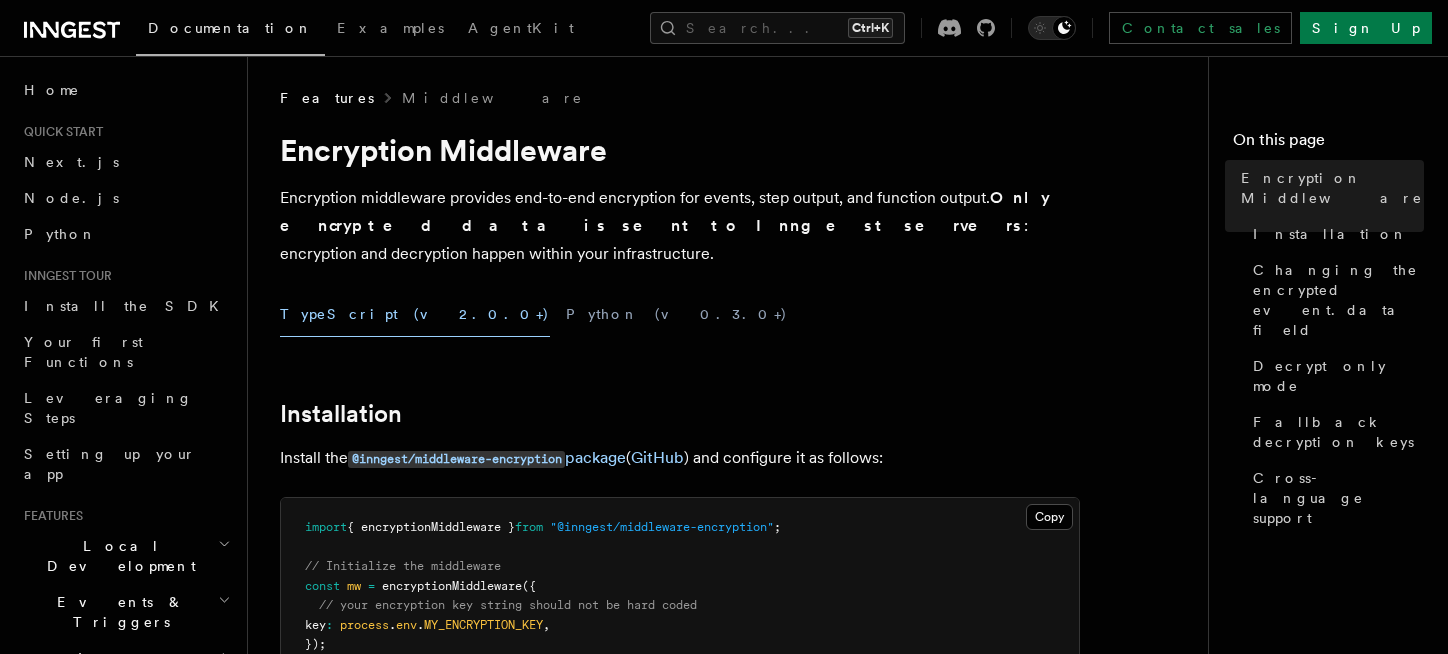 scroll, scrollTop: 0, scrollLeft: 0, axis: both 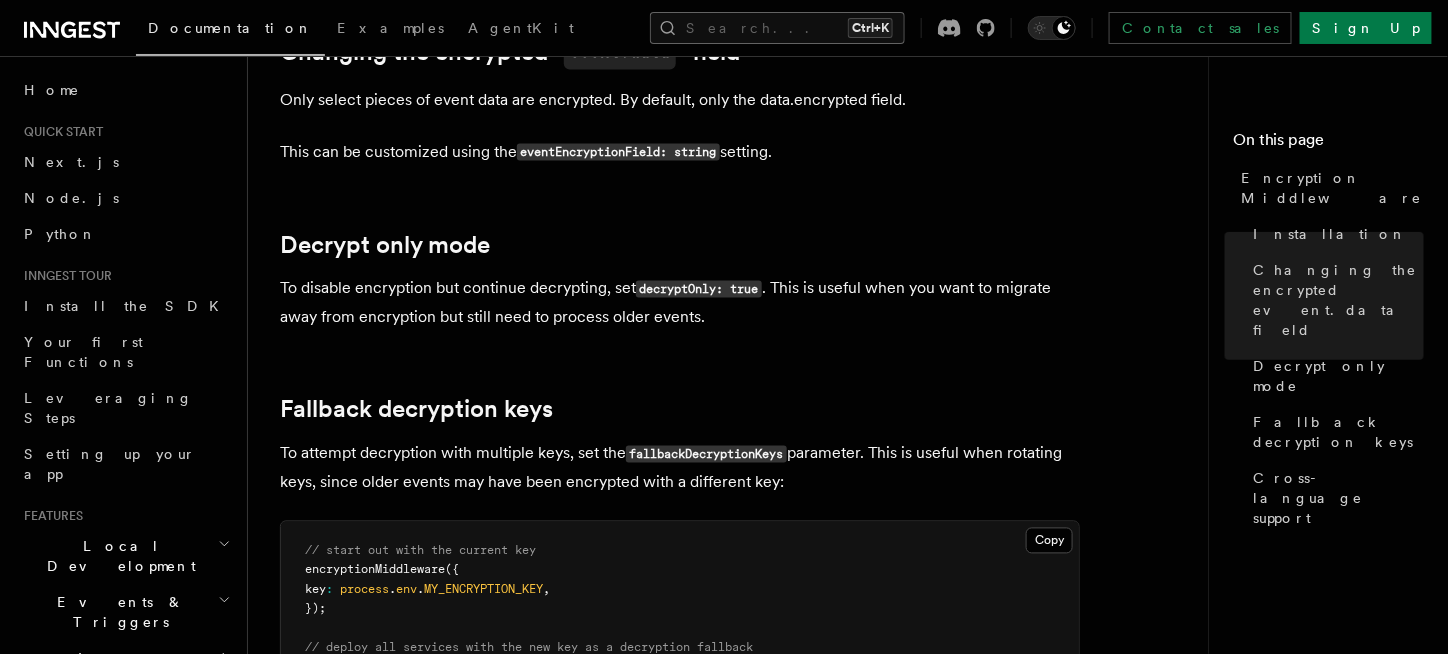 click on "Search... Ctrl+K" at bounding box center (777, 28) 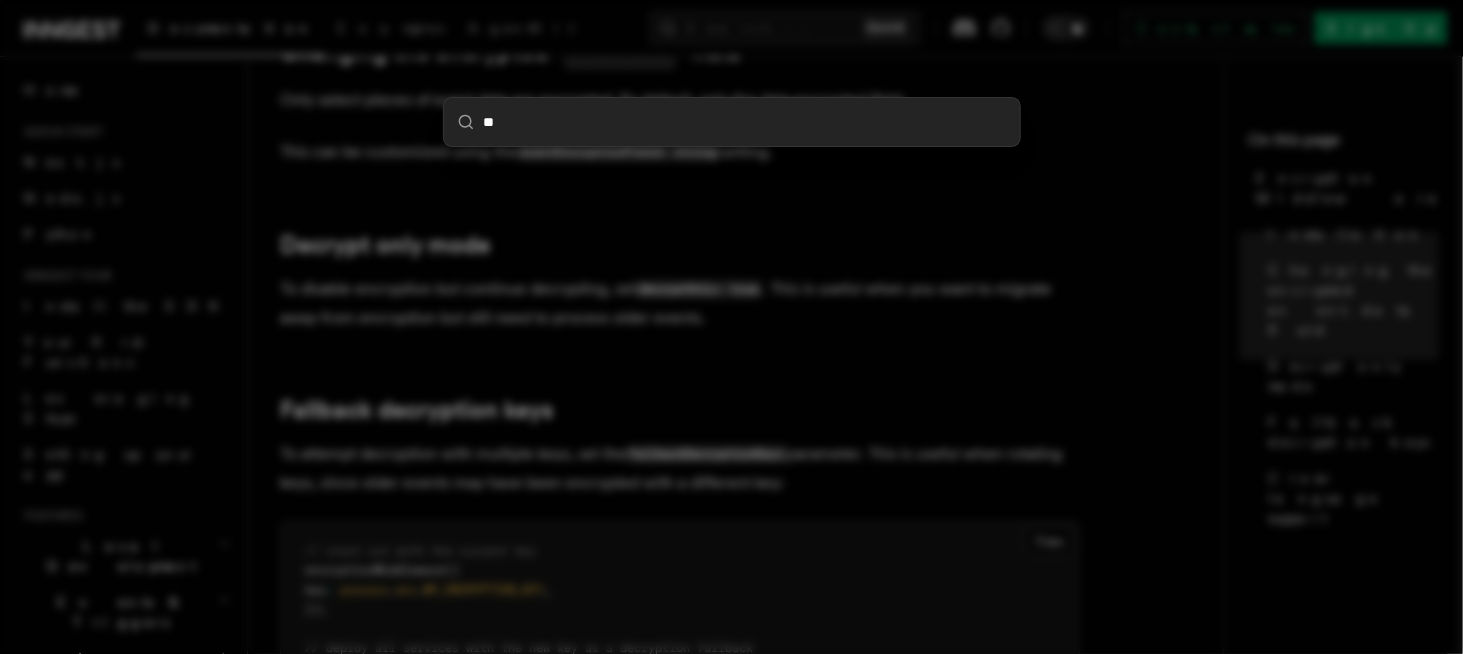 type on "***" 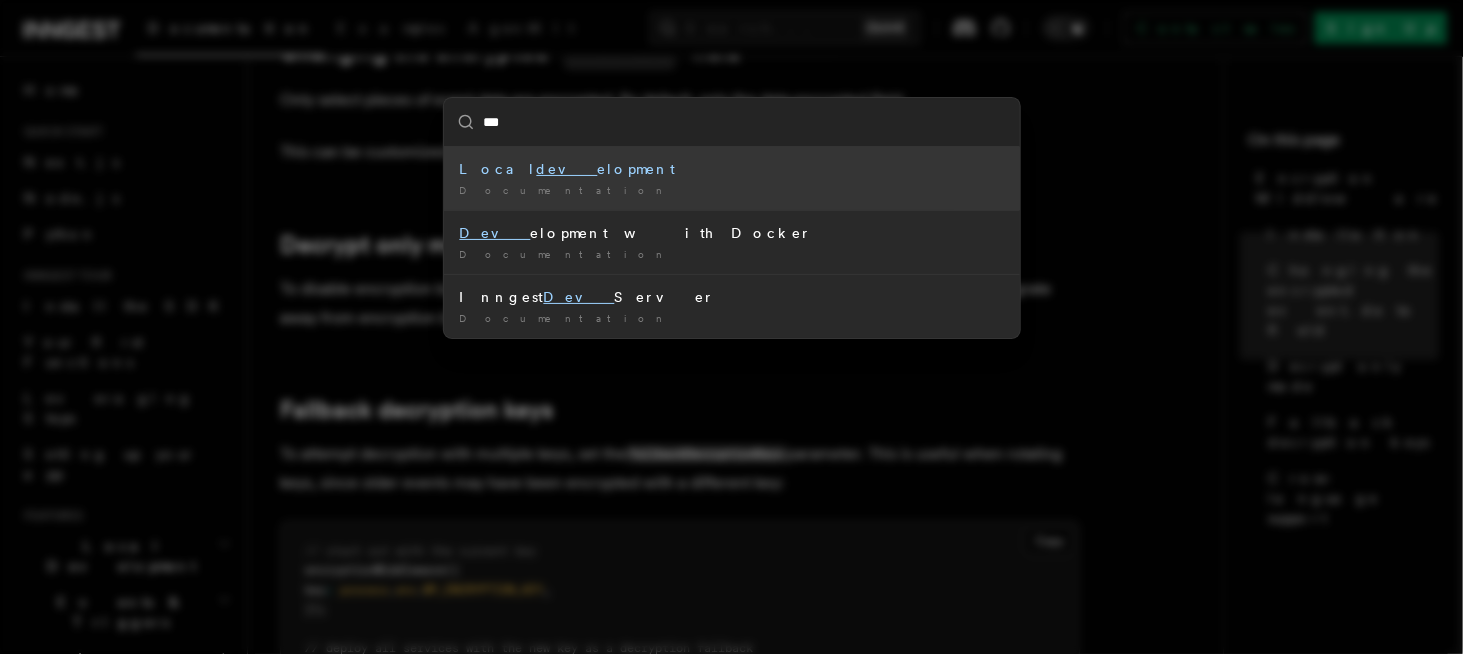 click on "Local  dev elopment" at bounding box center [732, 169] 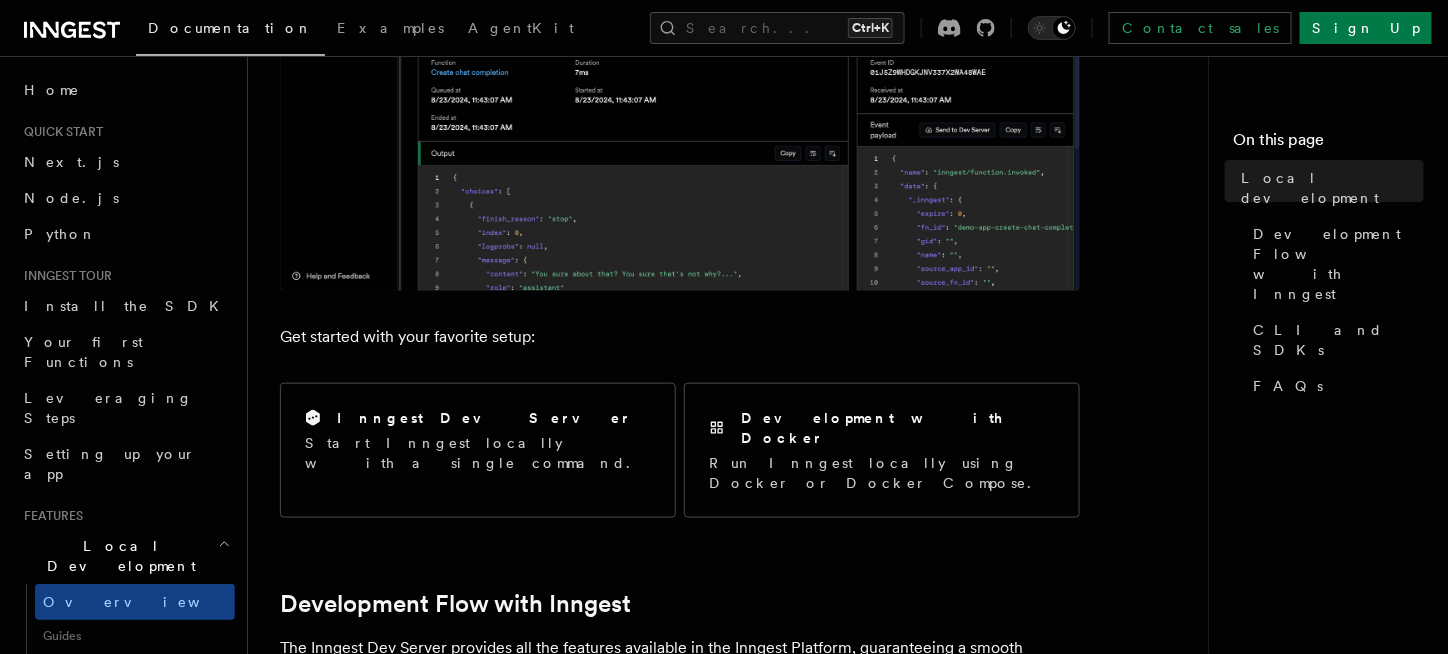 scroll, scrollTop: 666, scrollLeft: 0, axis: vertical 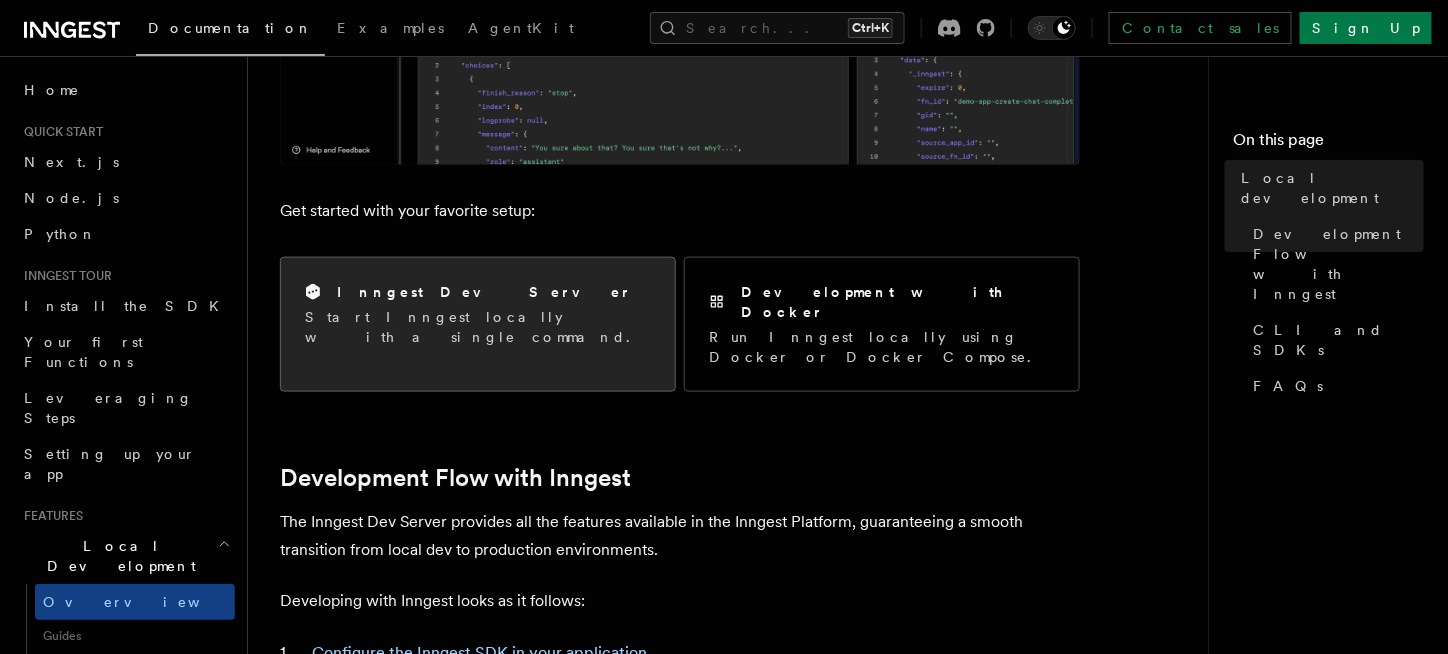 click on "Start Inngest locally with a single command." at bounding box center [478, 327] 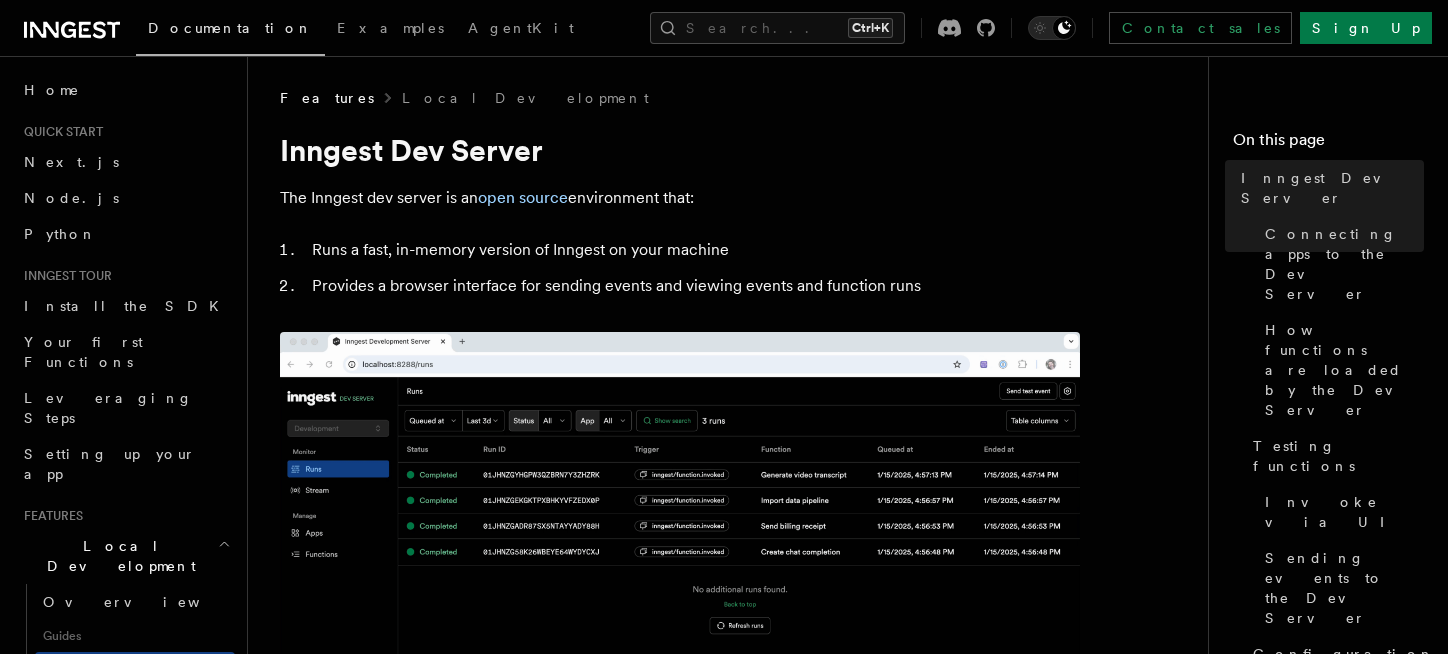 scroll, scrollTop: 876, scrollLeft: 0, axis: vertical 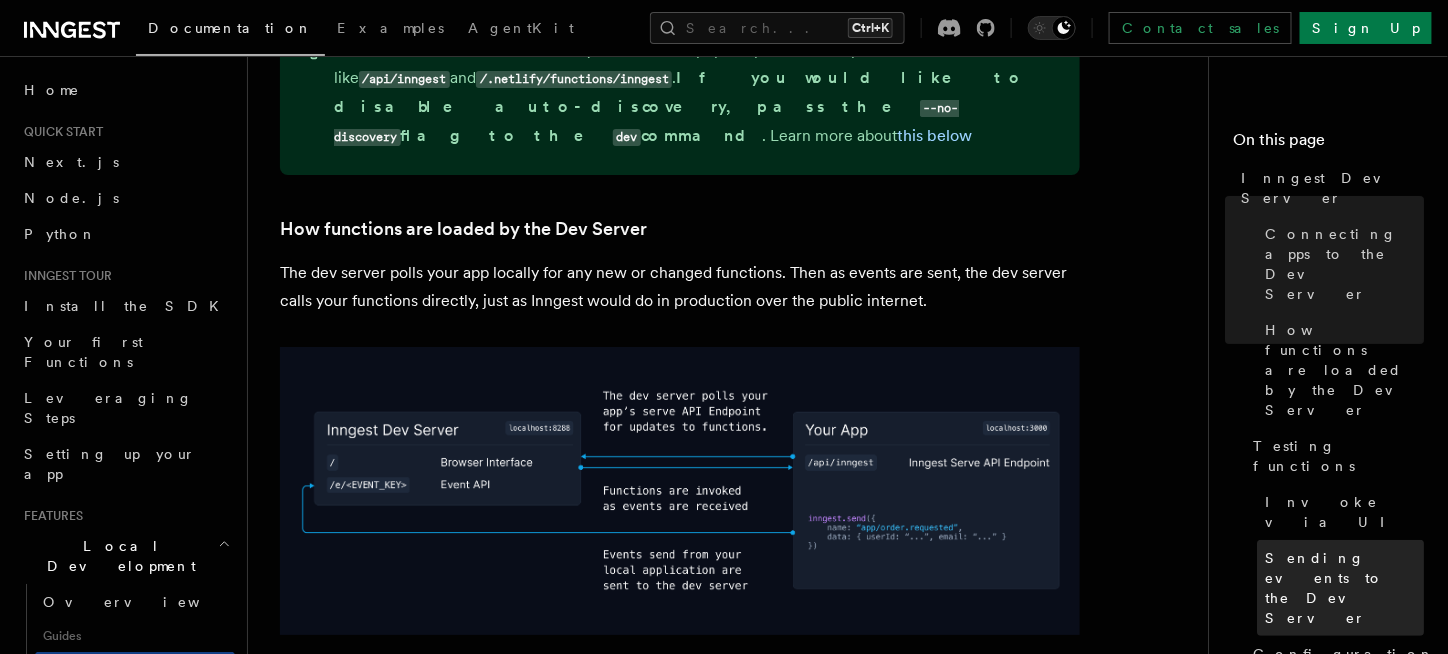 click on "Sending events to the Dev Server" at bounding box center [1344, 588] 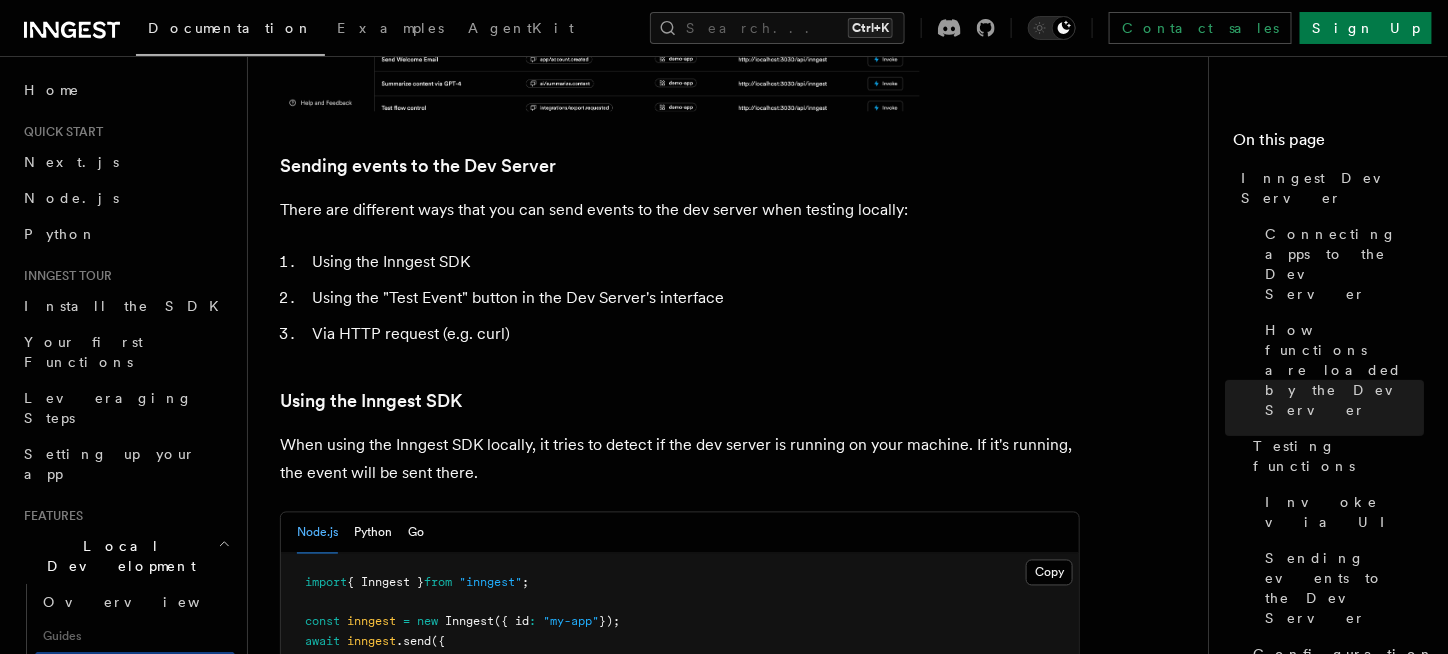 scroll, scrollTop: 3740, scrollLeft: 0, axis: vertical 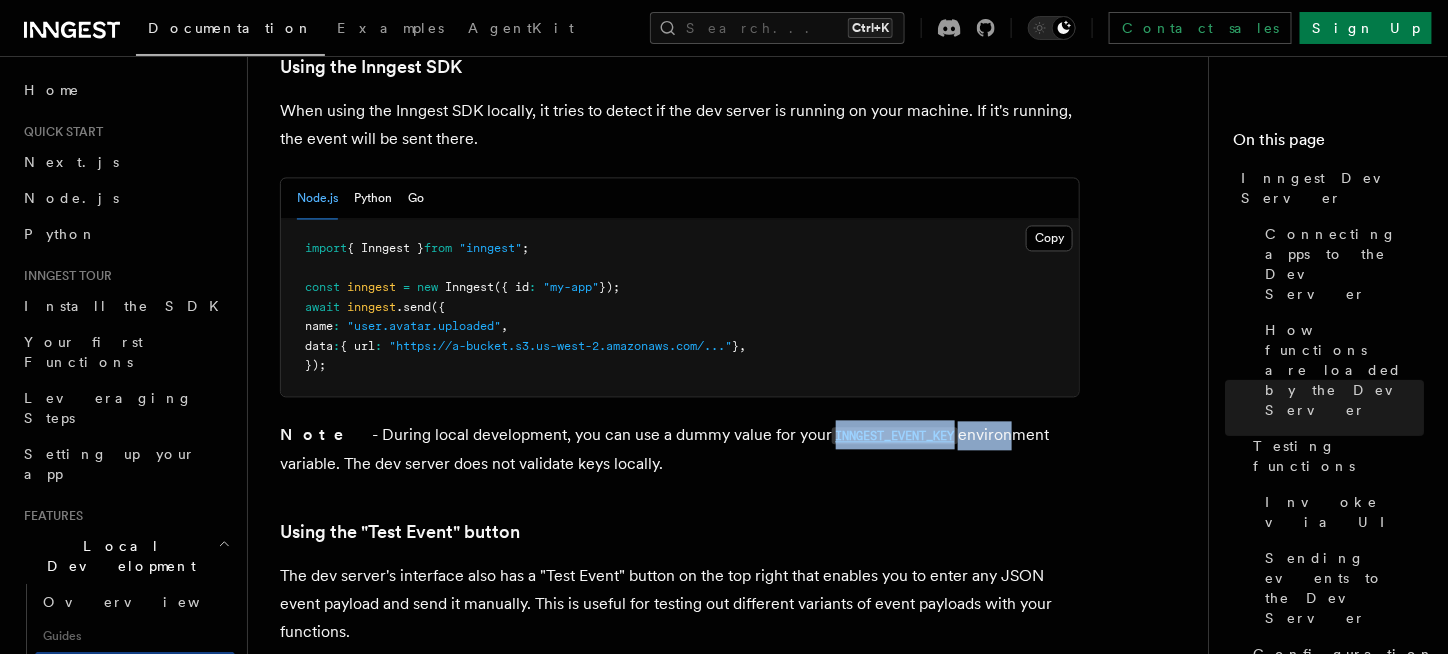 drag, startPoint x: 956, startPoint y: 375, endPoint x: 785, endPoint y: 390, distance: 171.65663 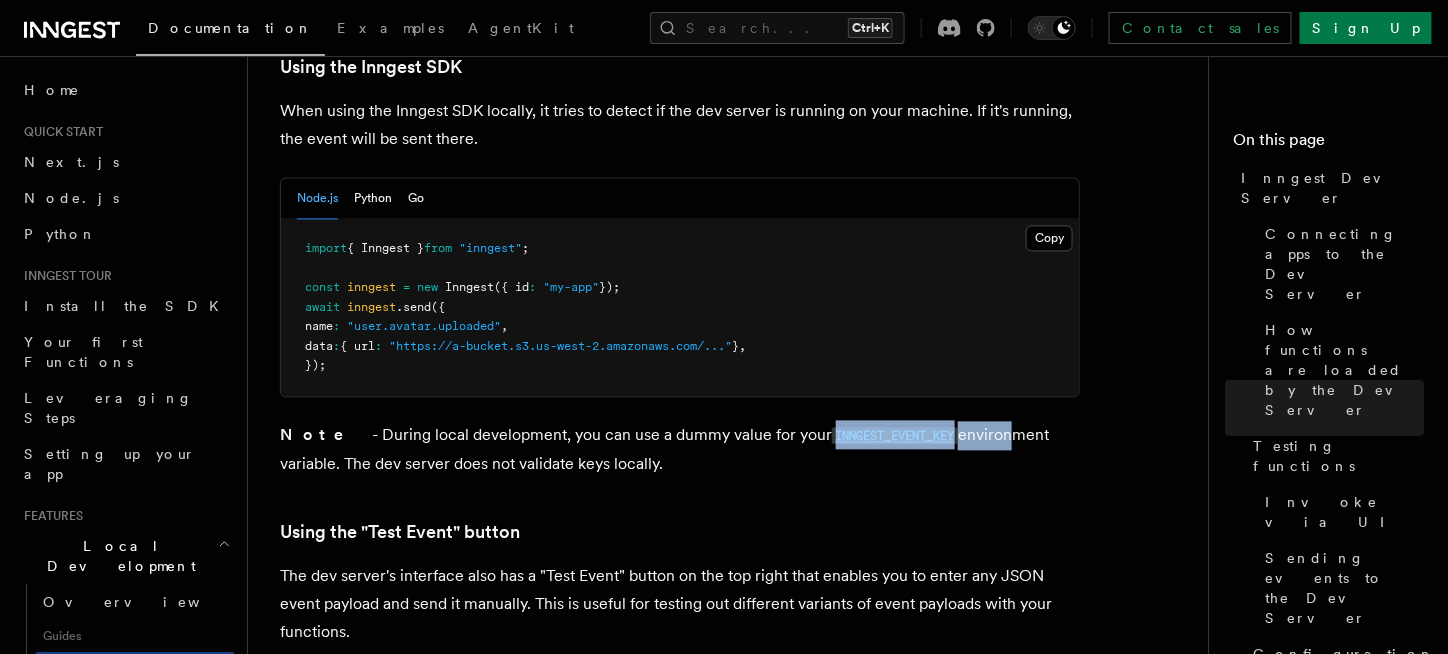 copy on "INNGEST_EVENT_KEY  enviro" 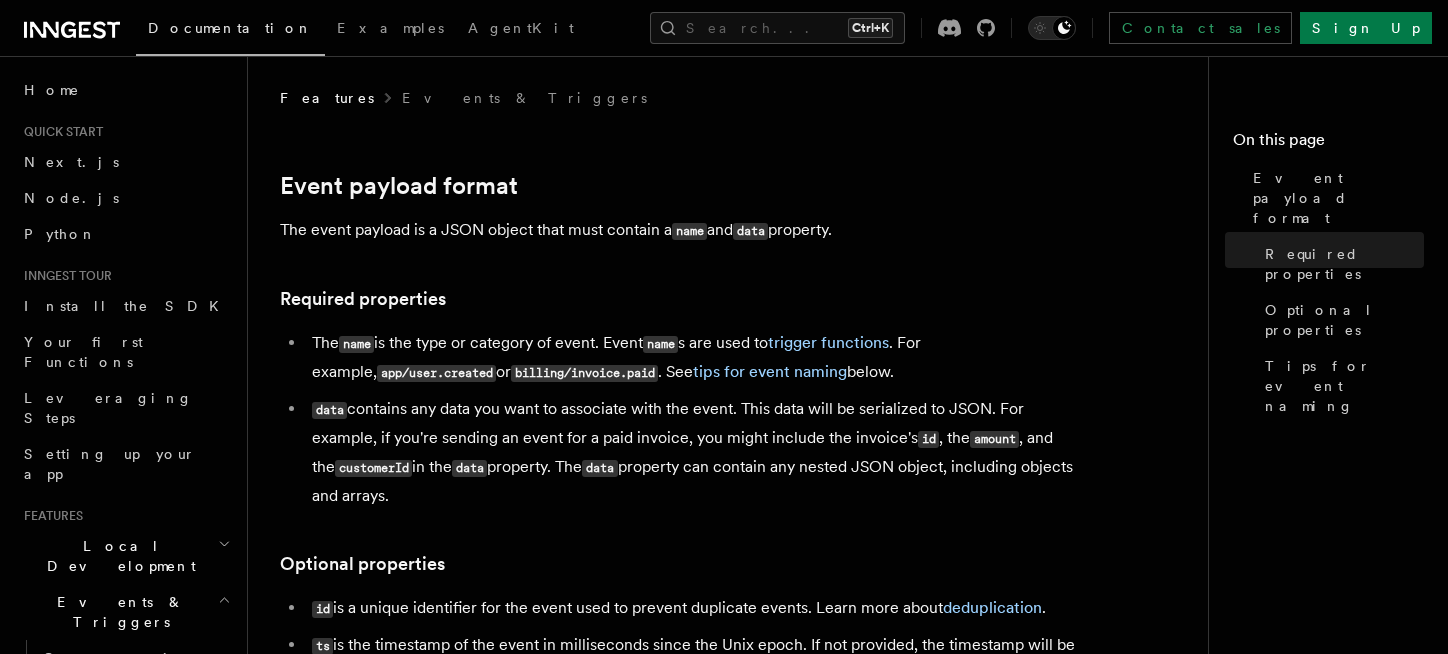 scroll, scrollTop: 585, scrollLeft: 0, axis: vertical 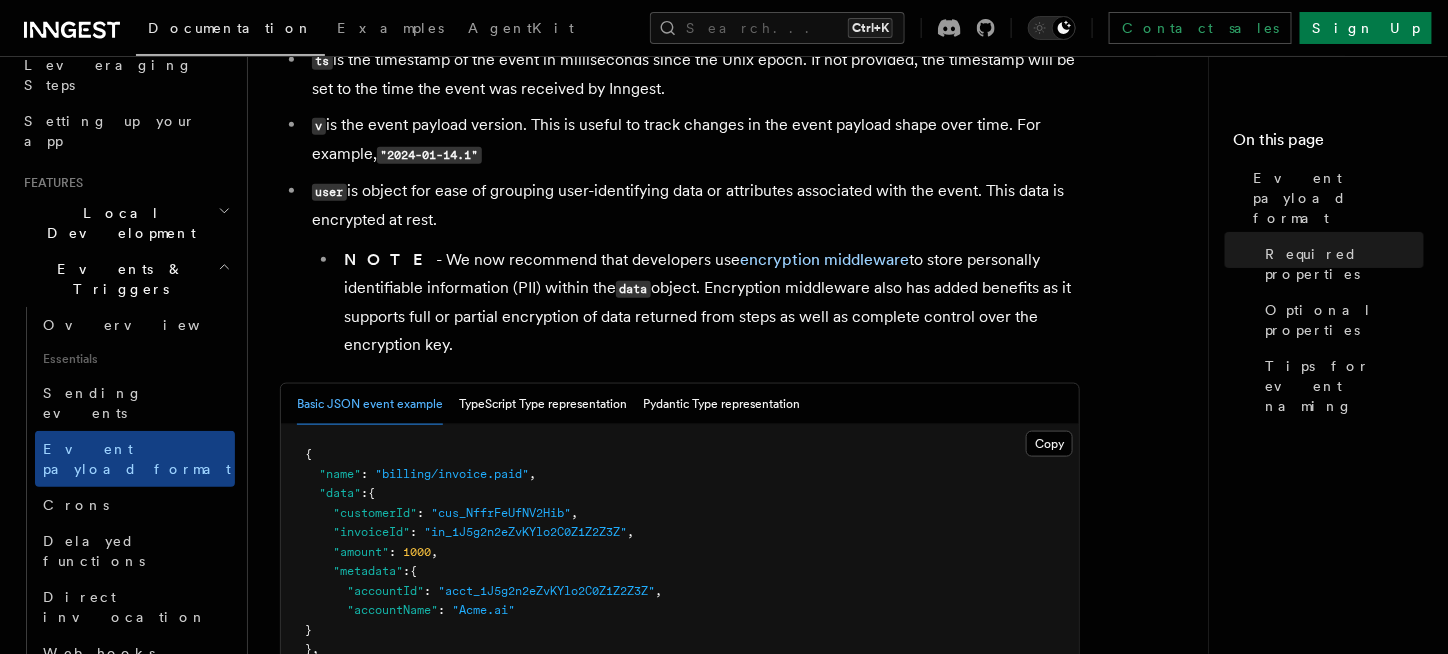 click on "On this page Event payload format Required properties Optional properties Tips for event naming" at bounding box center (1328, 355) 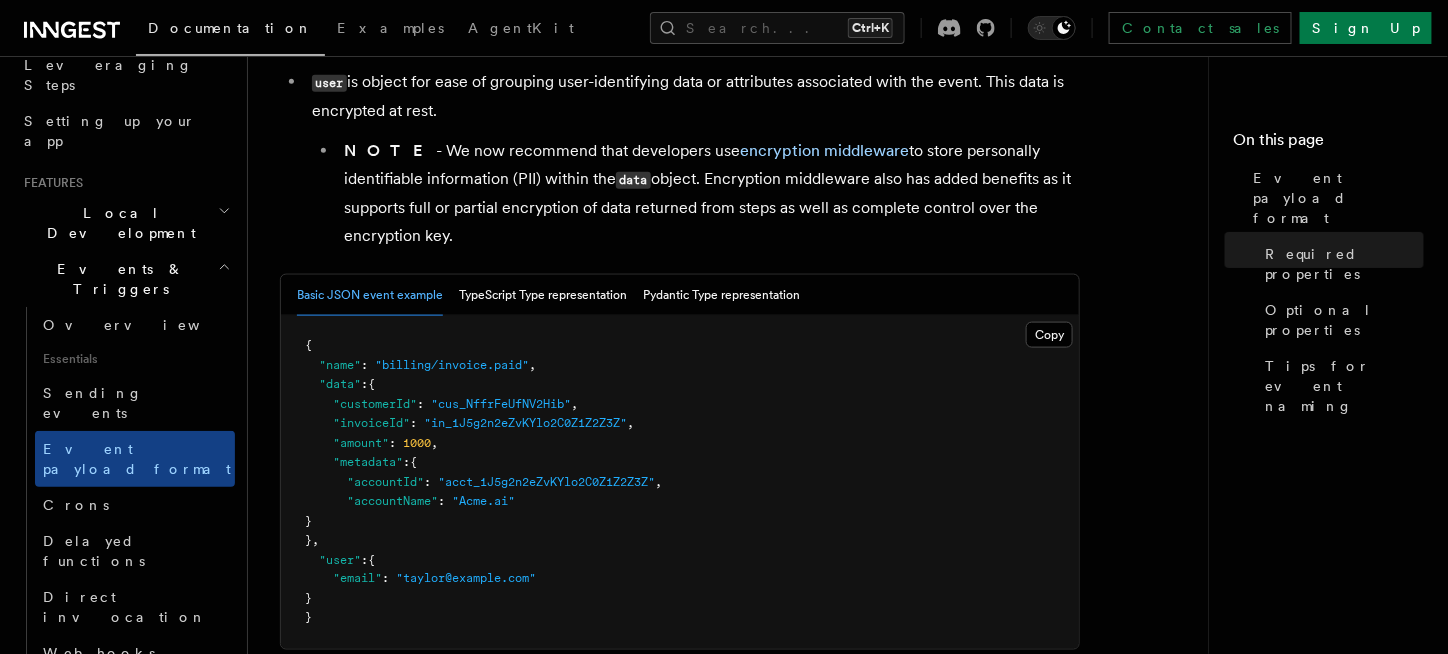 scroll, scrollTop: 705, scrollLeft: 0, axis: vertical 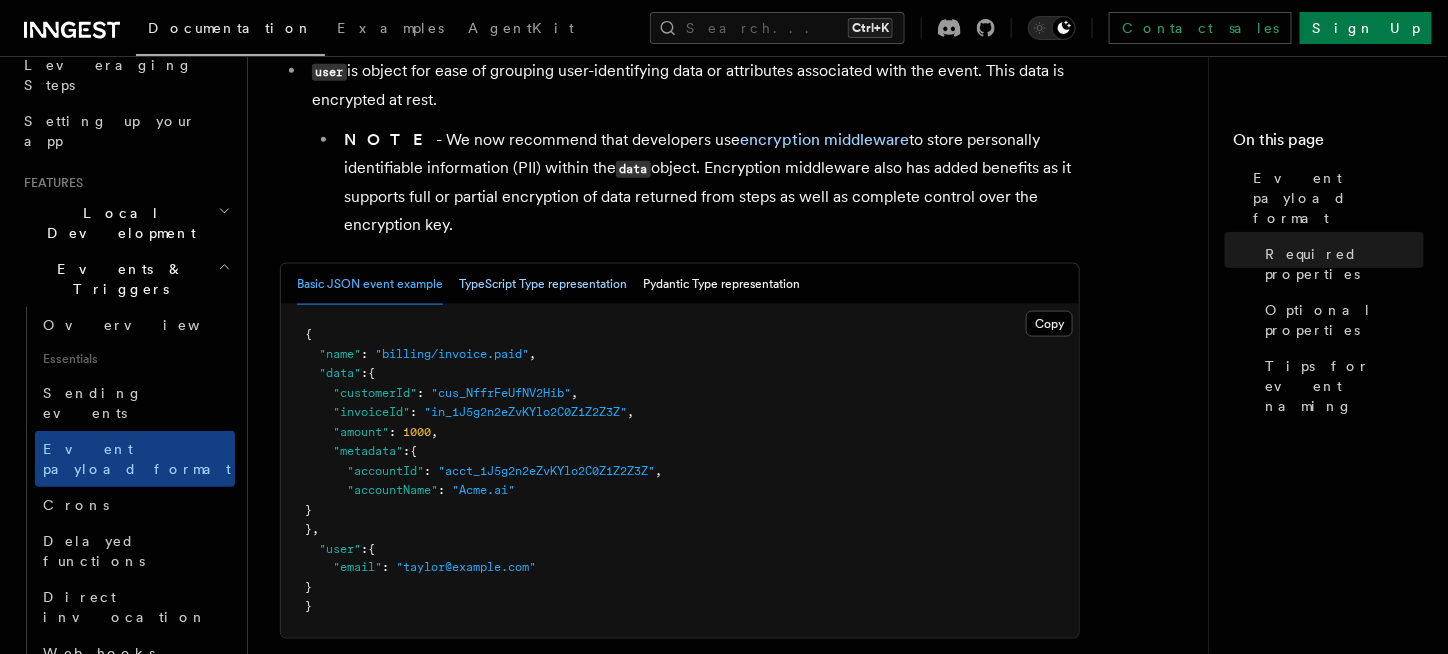 click on "TypeScript Type representation" at bounding box center (543, 284) 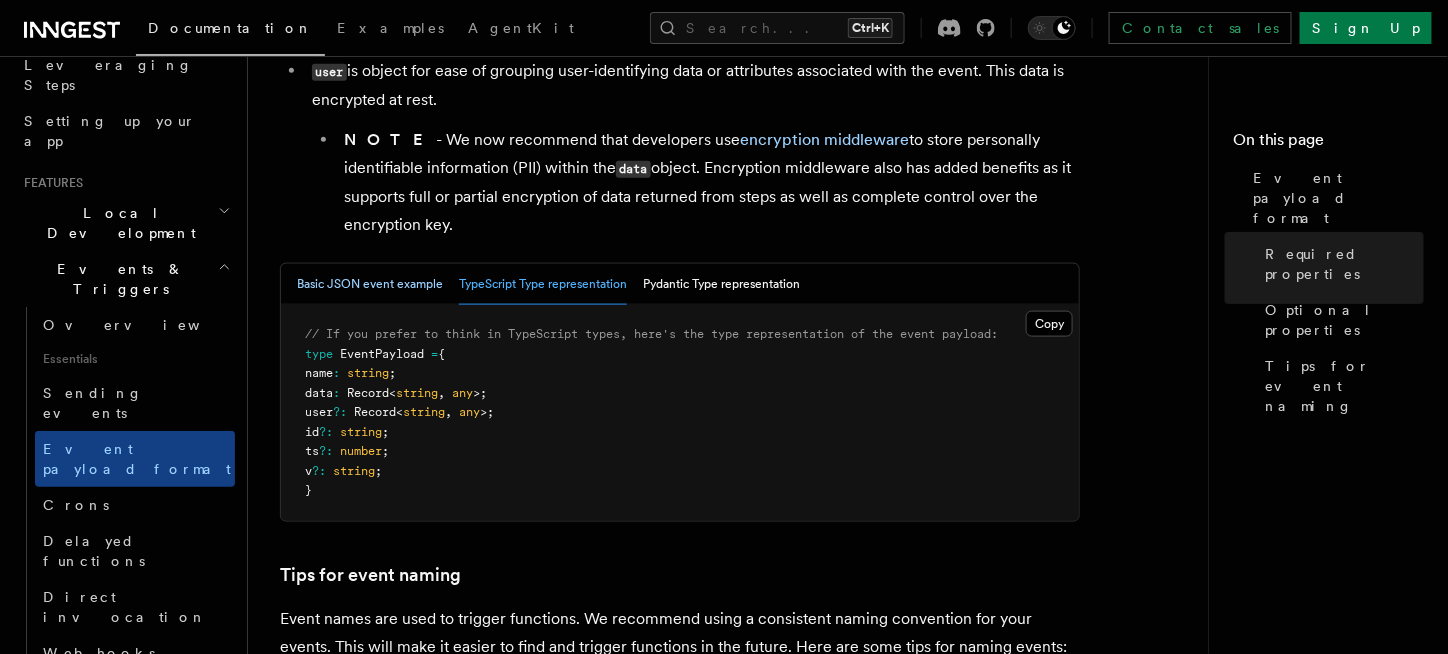 click on "Basic JSON event example" at bounding box center (370, 284) 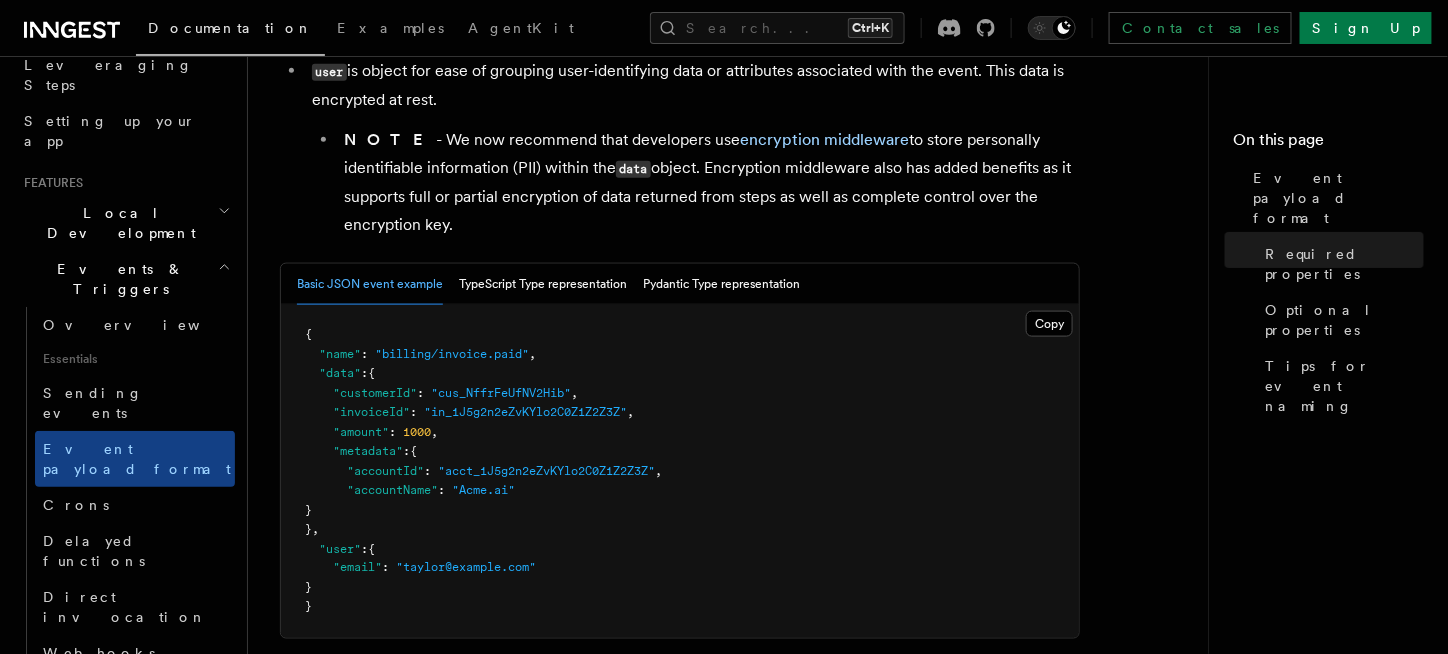 type 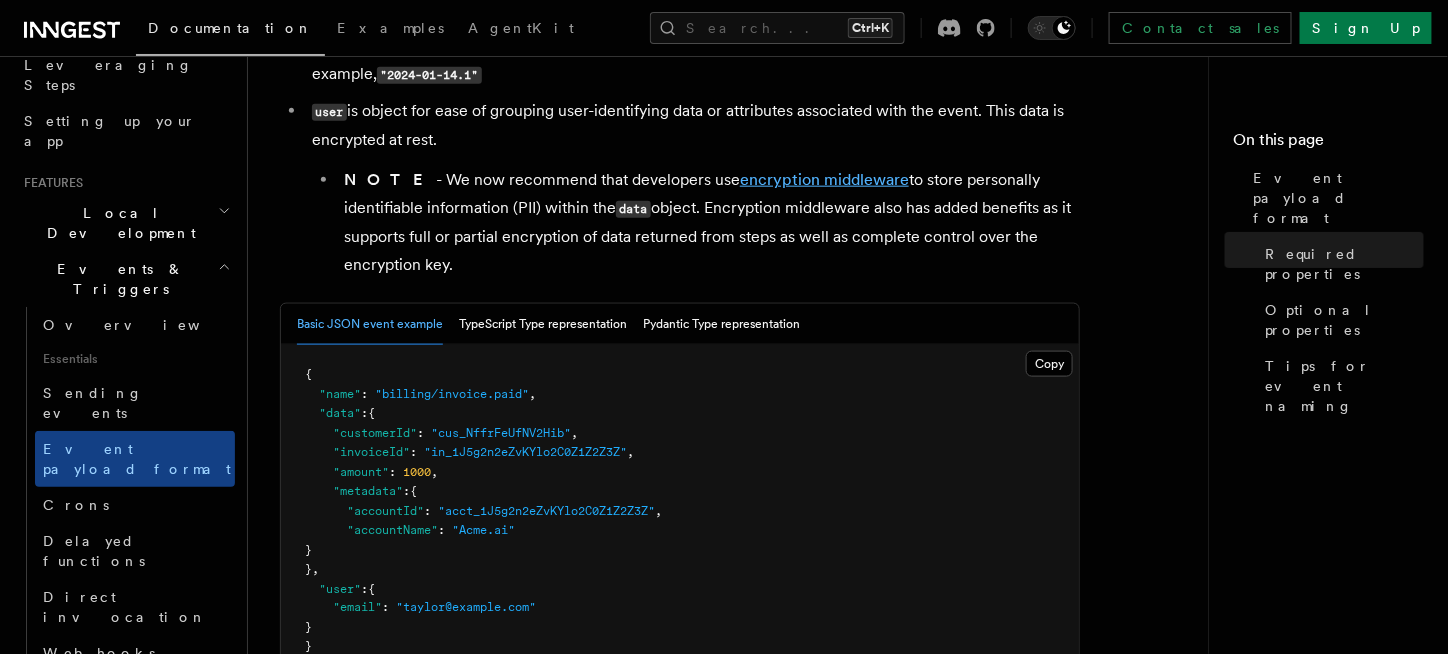 click on "encryption middleware" at bounding box center [824, 179] 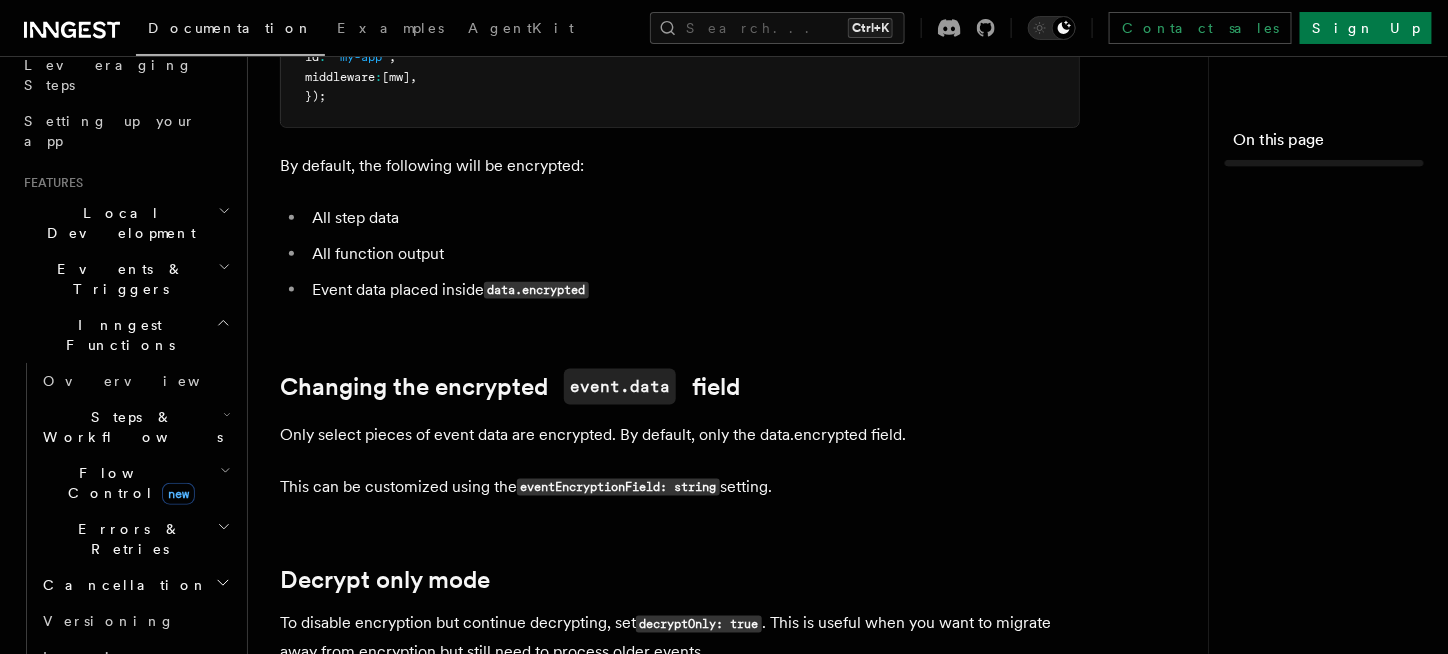scroll, scrollTop: 0, scrollLeft: 0, axis: both 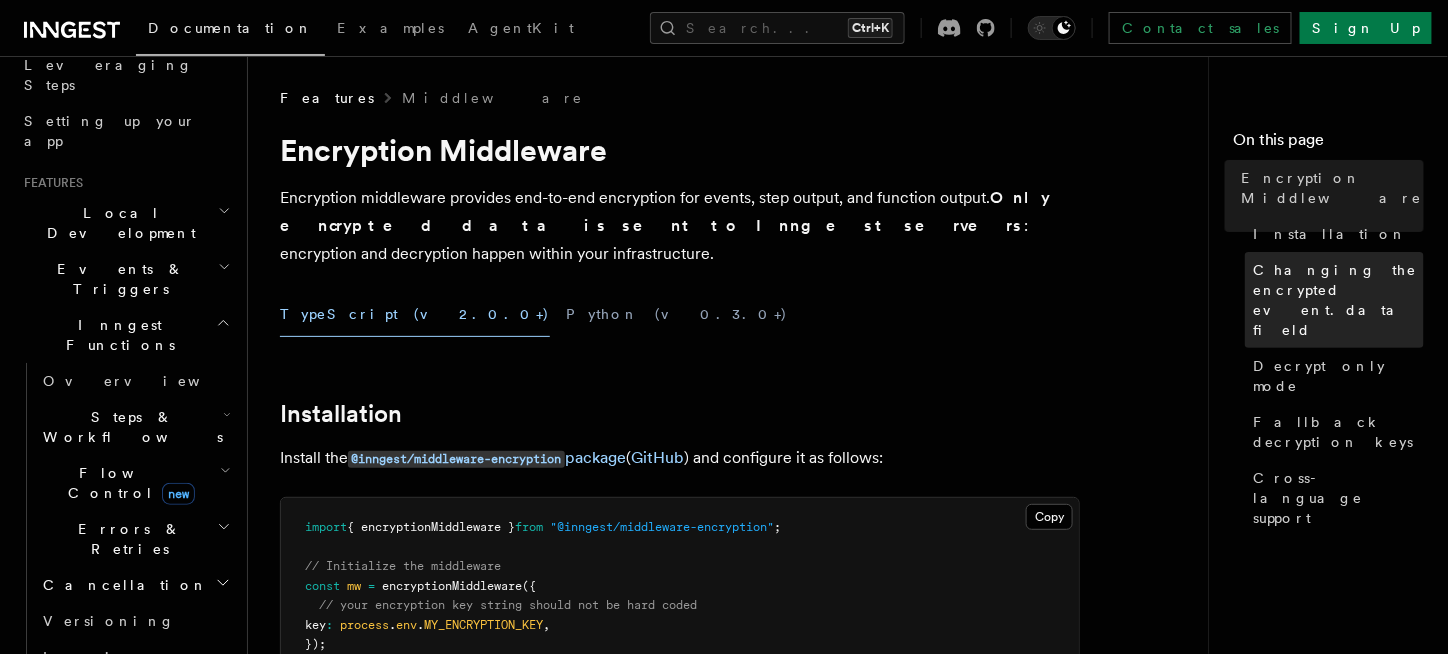 click on "Changing the encrypted event.data field" at bounding box center [1334, 300] 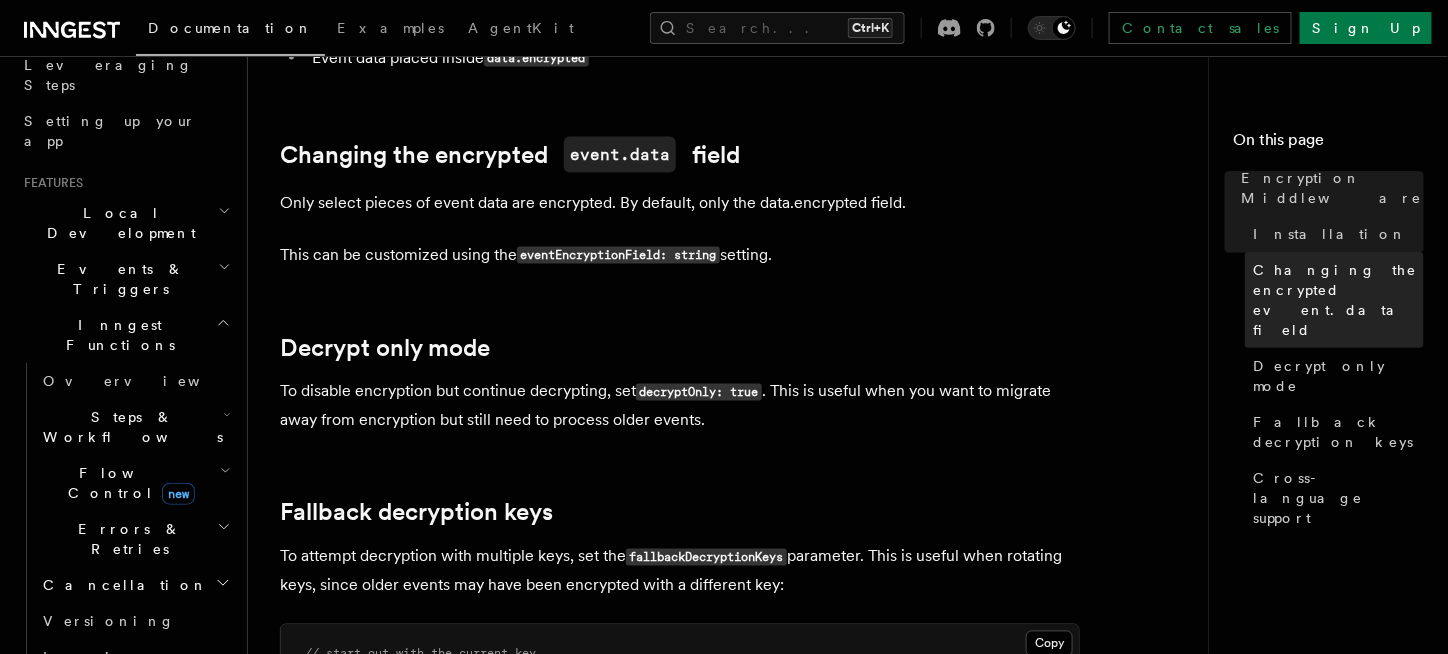 scroll, scrollTop: 908, scrollLeft: 0, axis: vertical 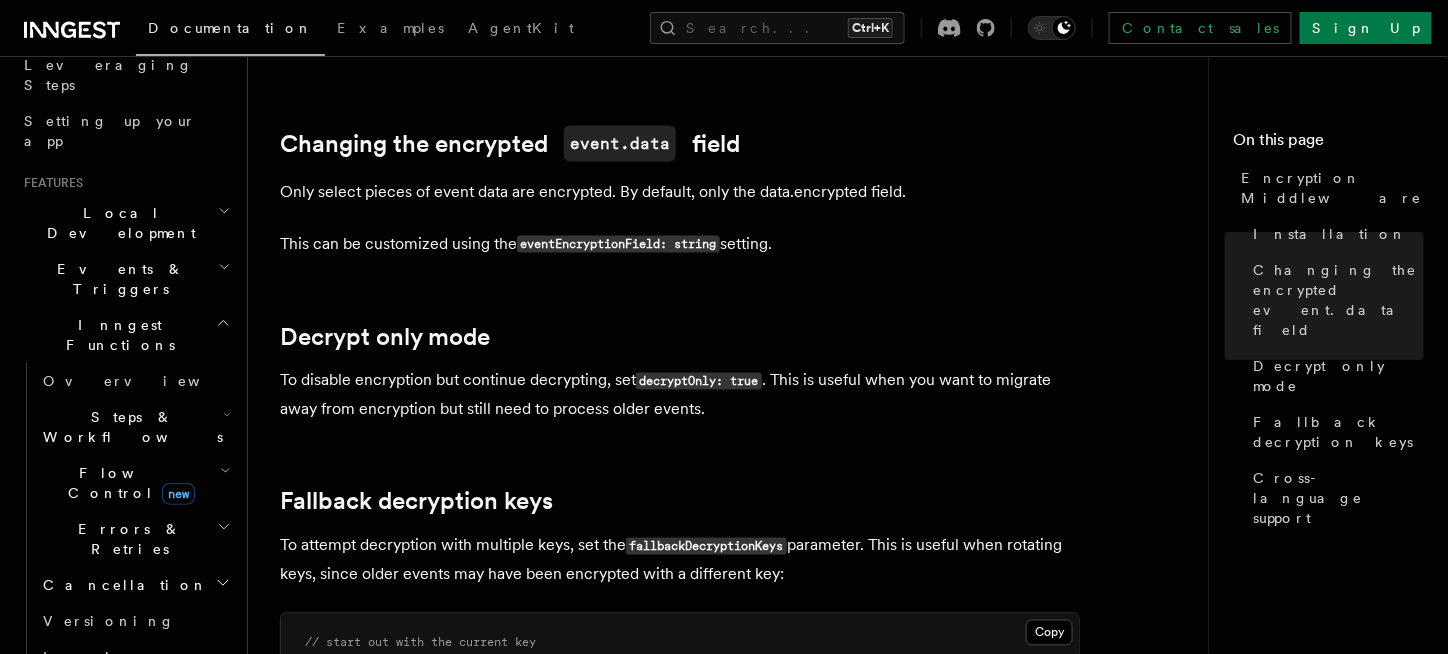 click on "eventEncryptionField: string" at bounding box center (618, 244) 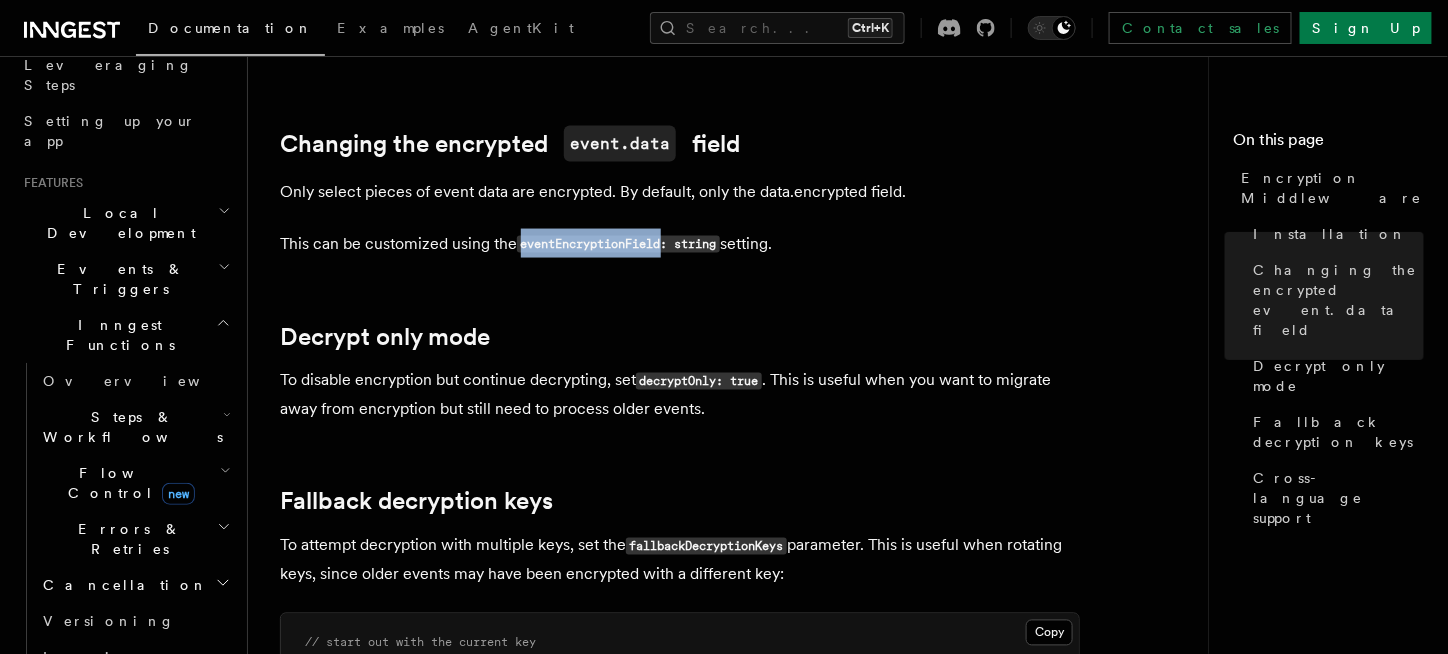 click on "eventEncryptionField: string" at bounding box center [618, 244] 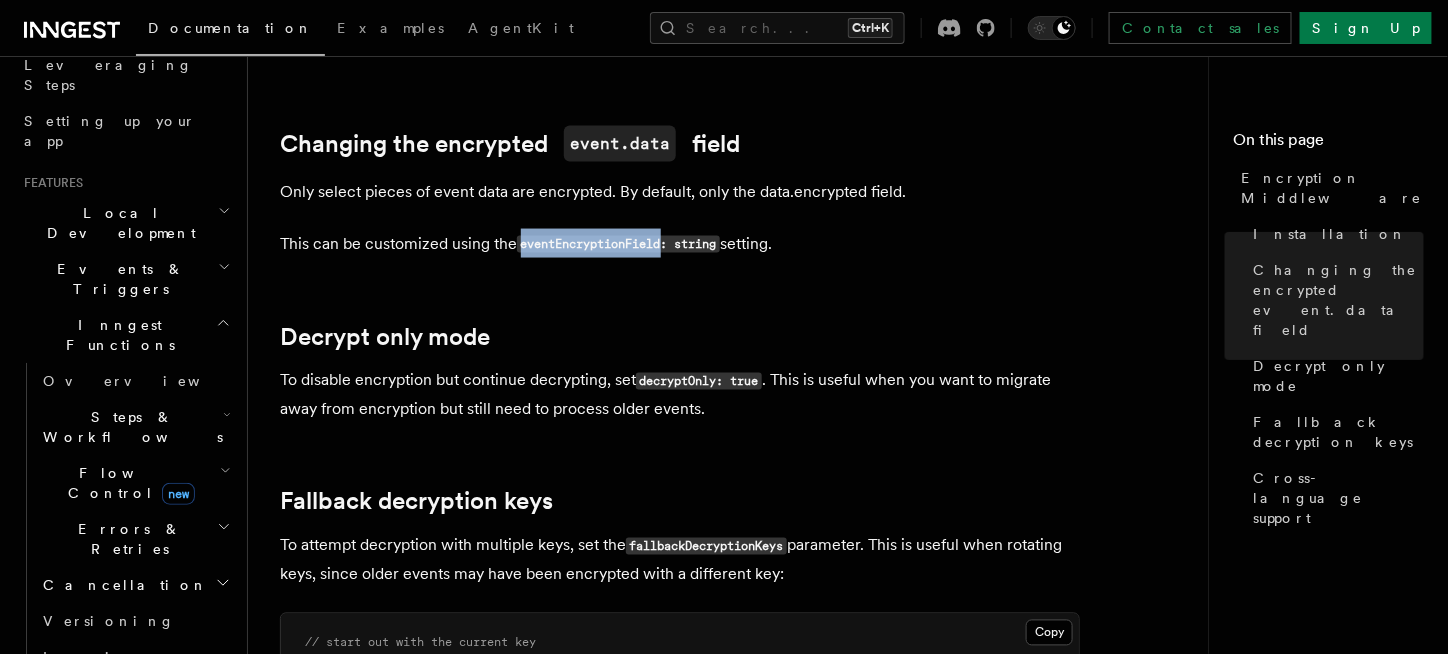 copy on "eventEncryptionField" 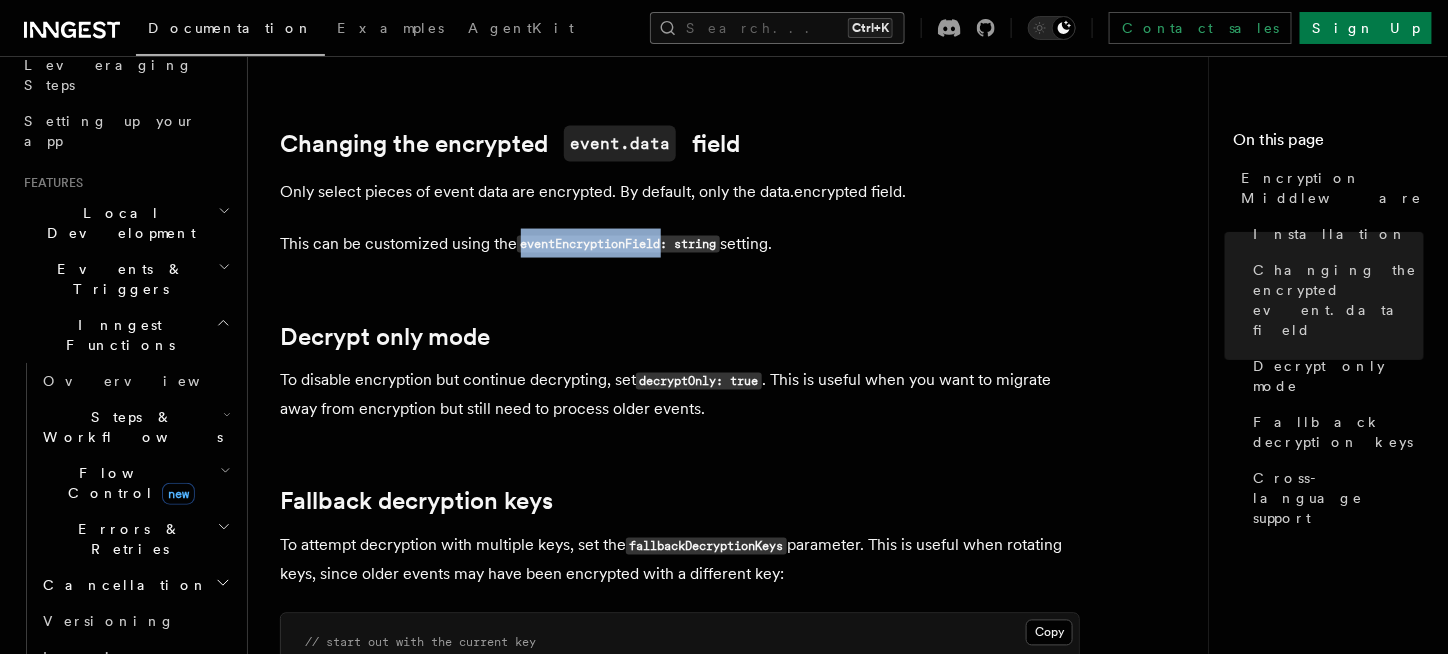 click on "Search... Ctrl+K" at bounding box center (777, 28) 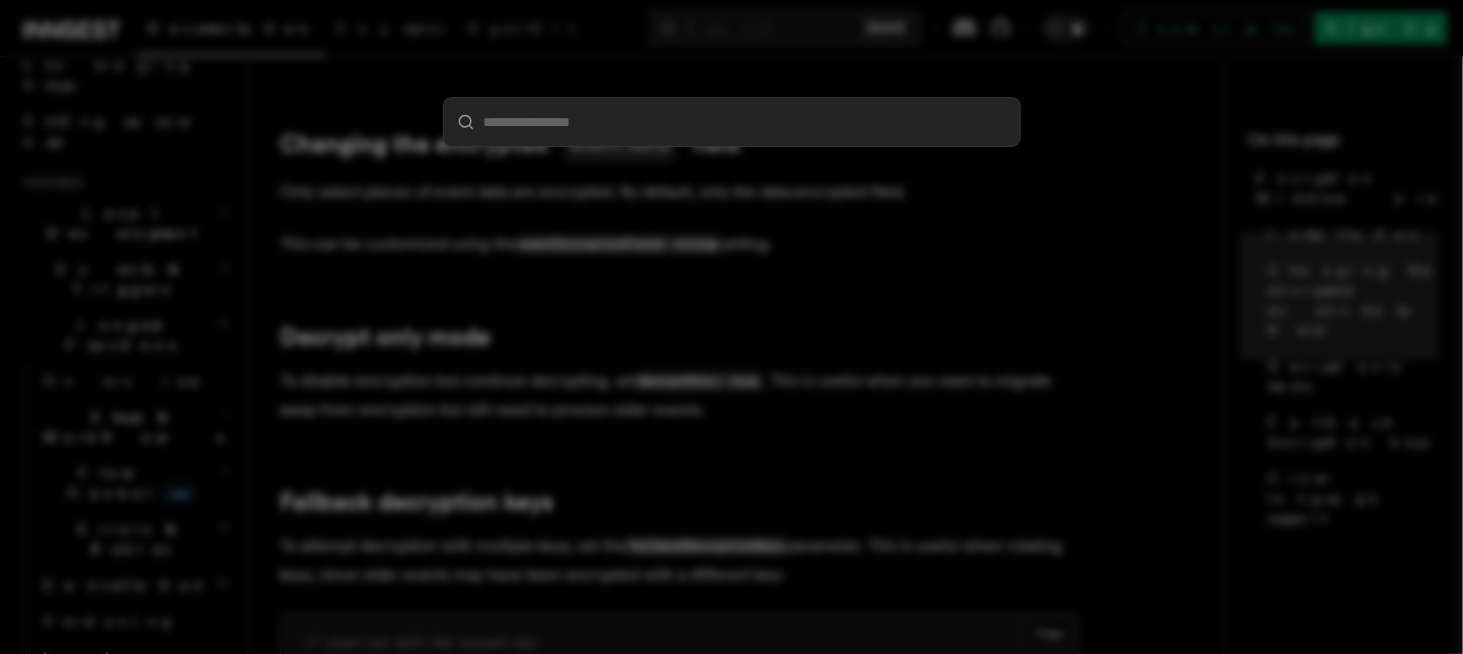 type on "**********" 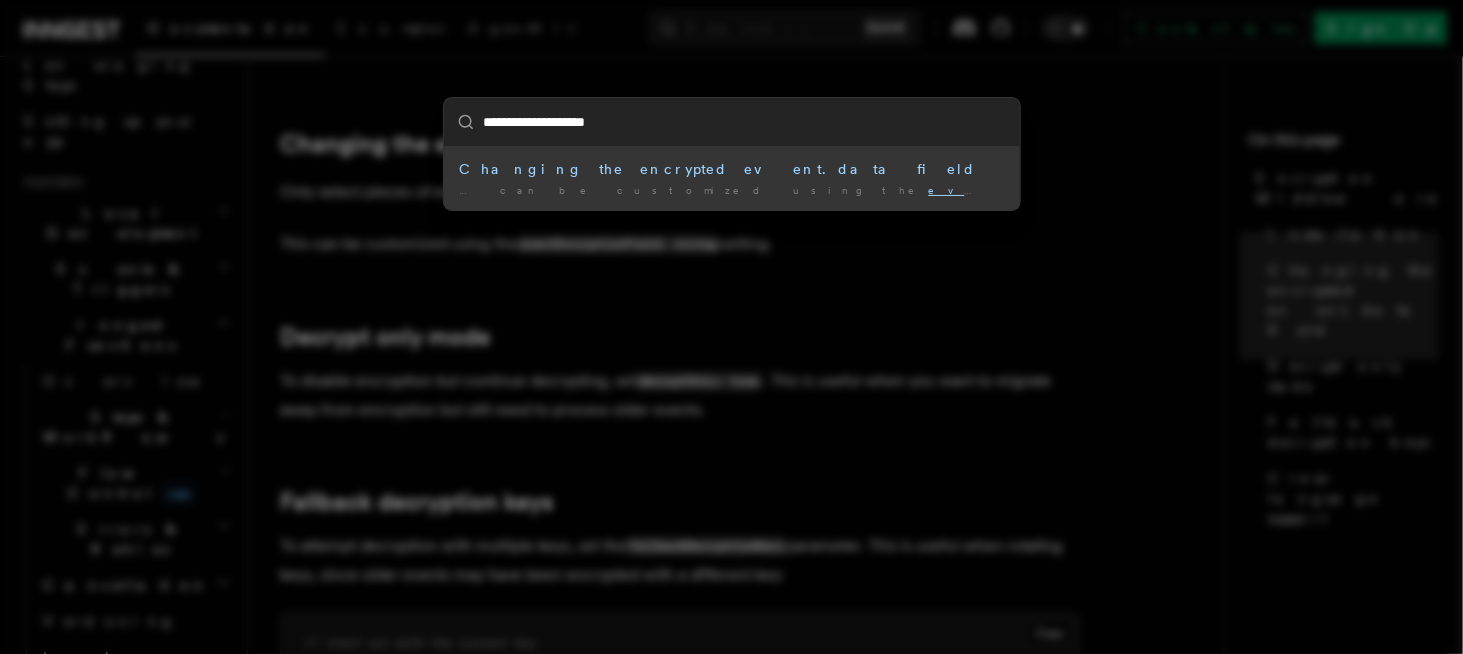 click on "Changing the encrypted event.data field" at bounding box center [732, 169] 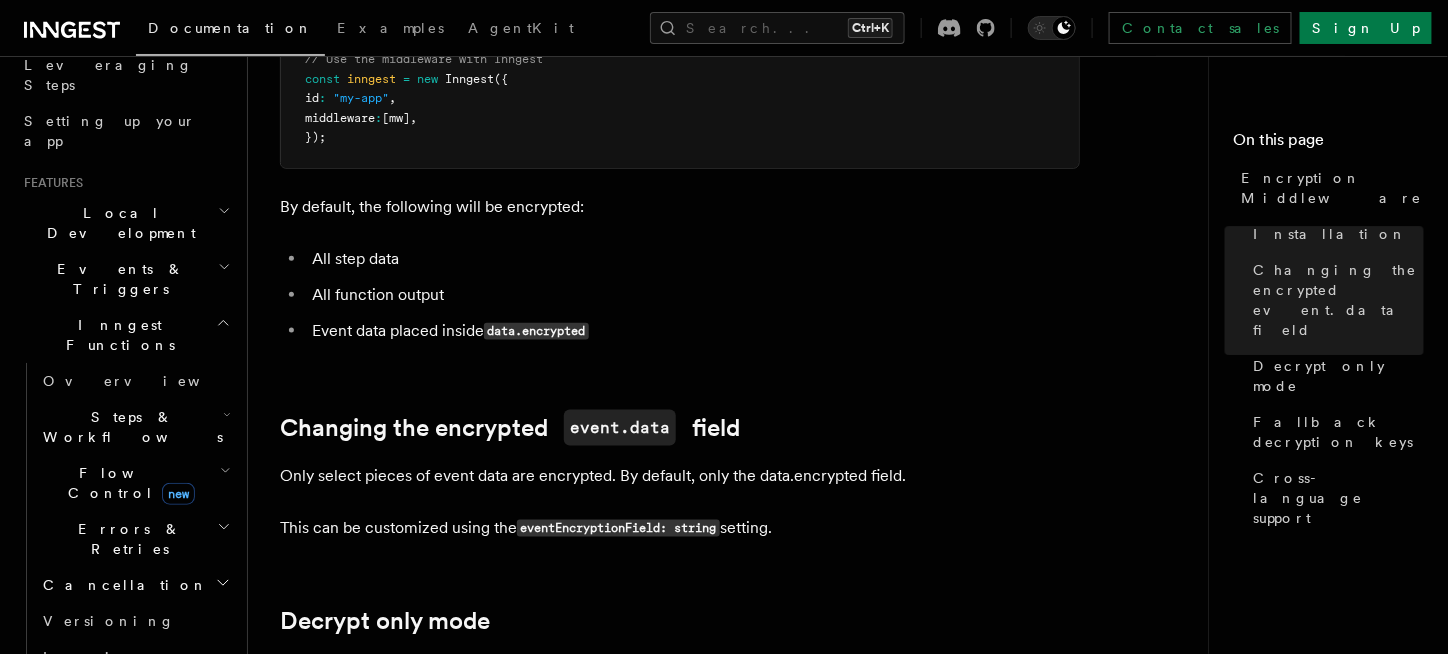 scroll, scrollTop: 575, scrollLeft: 0, axis: vertical 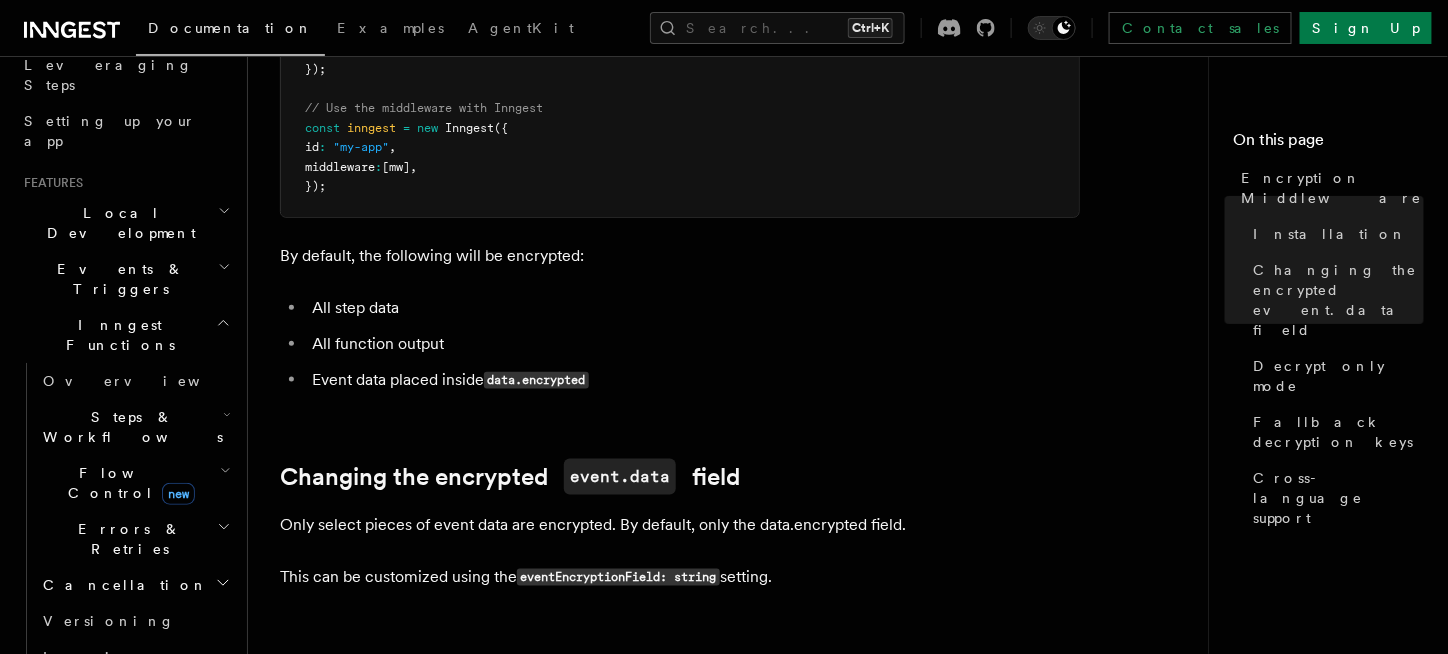 type 